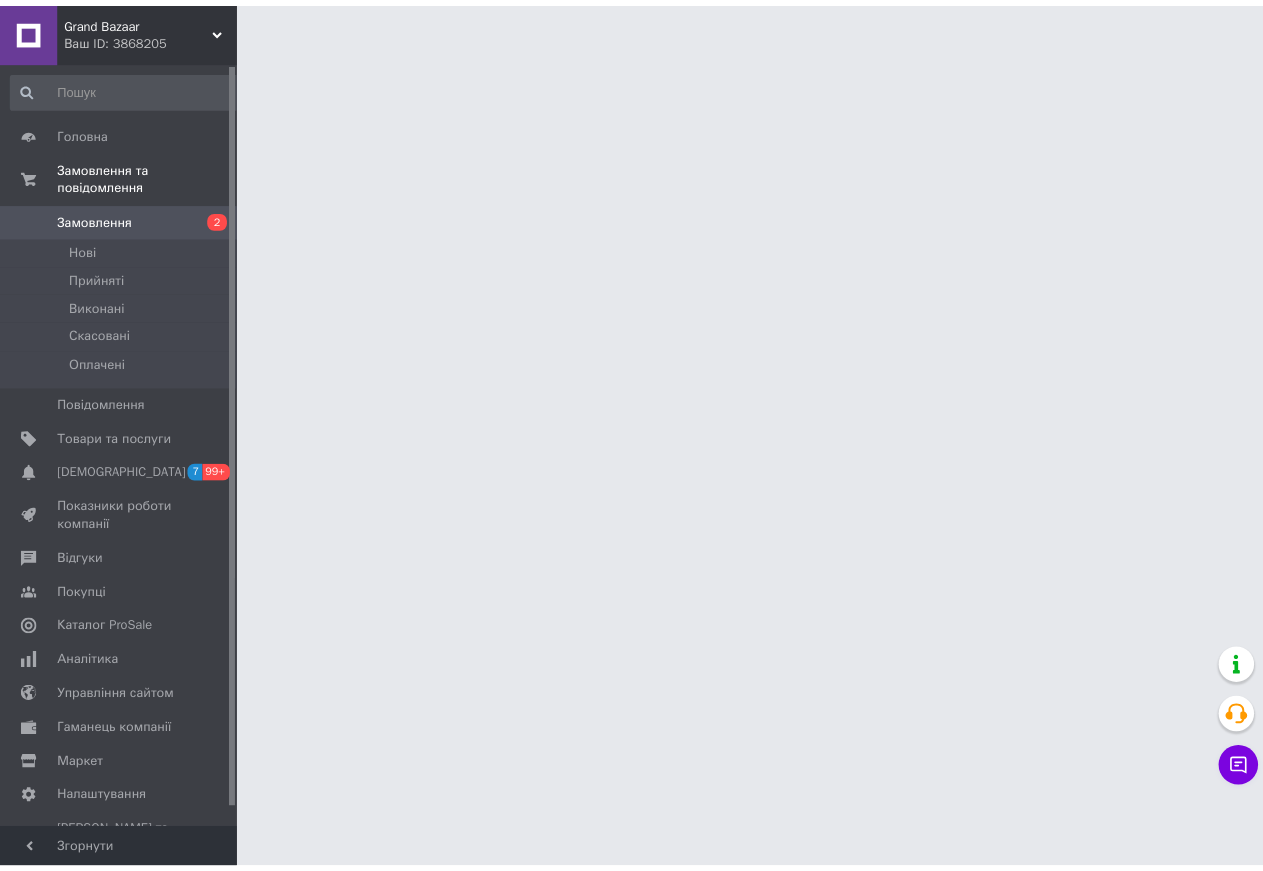 scroll, scrollTop: 0, scrollLeft: 0, axis: both 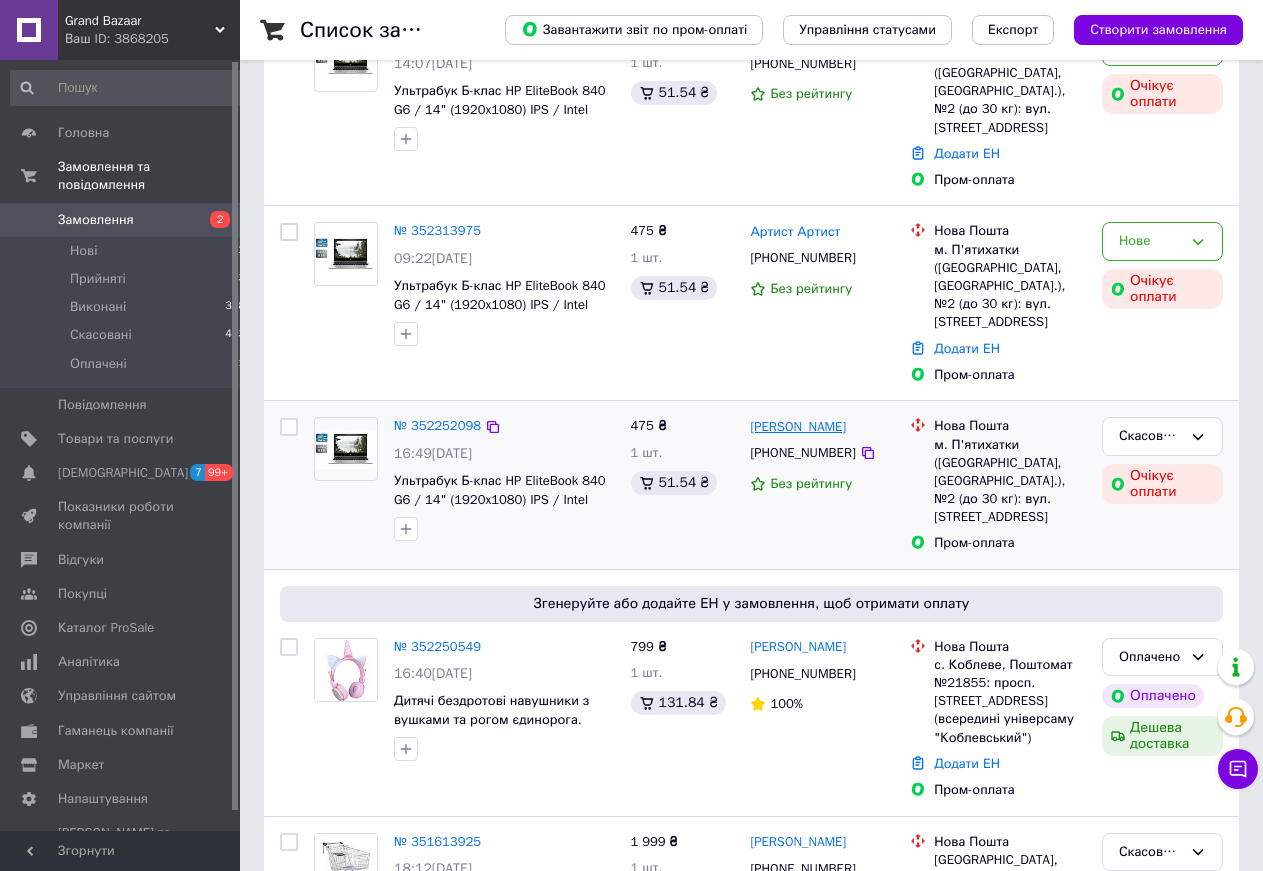 click on "[PERSON_NAME]" at bounding box center (798, 427) 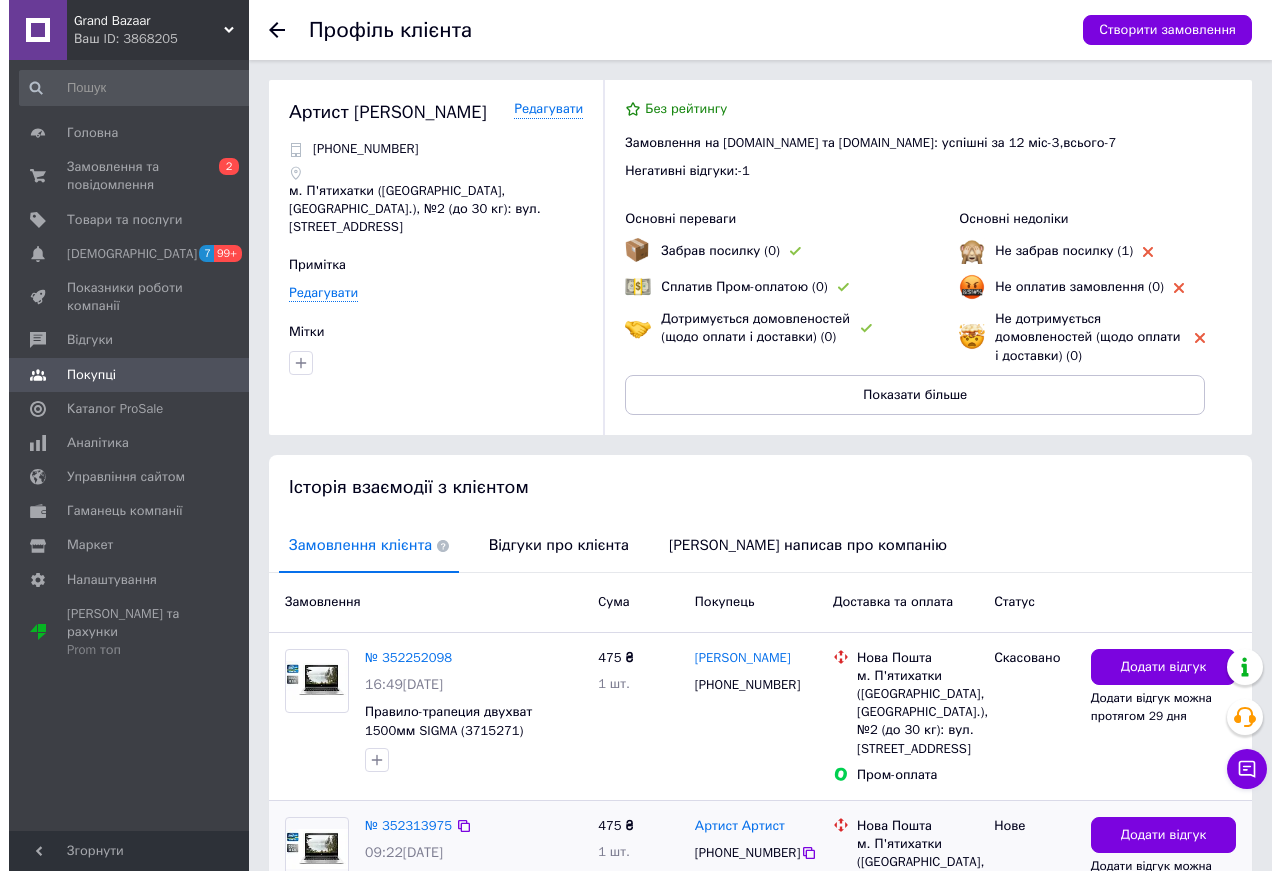 scroll, scrollTop: 399, scrollLeft: 0, axis: vertical 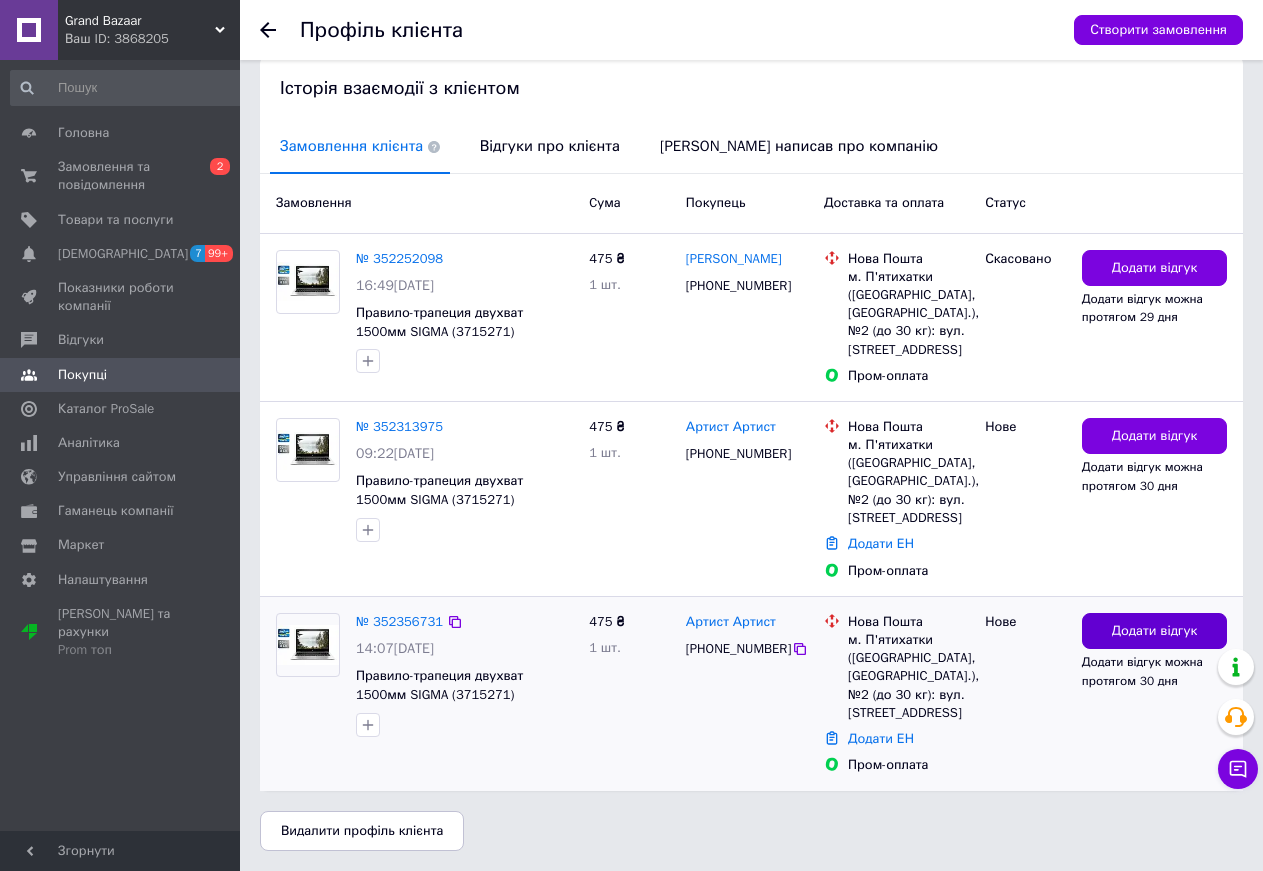 click on "Додати відгук" at bounding box center (1155, 631) 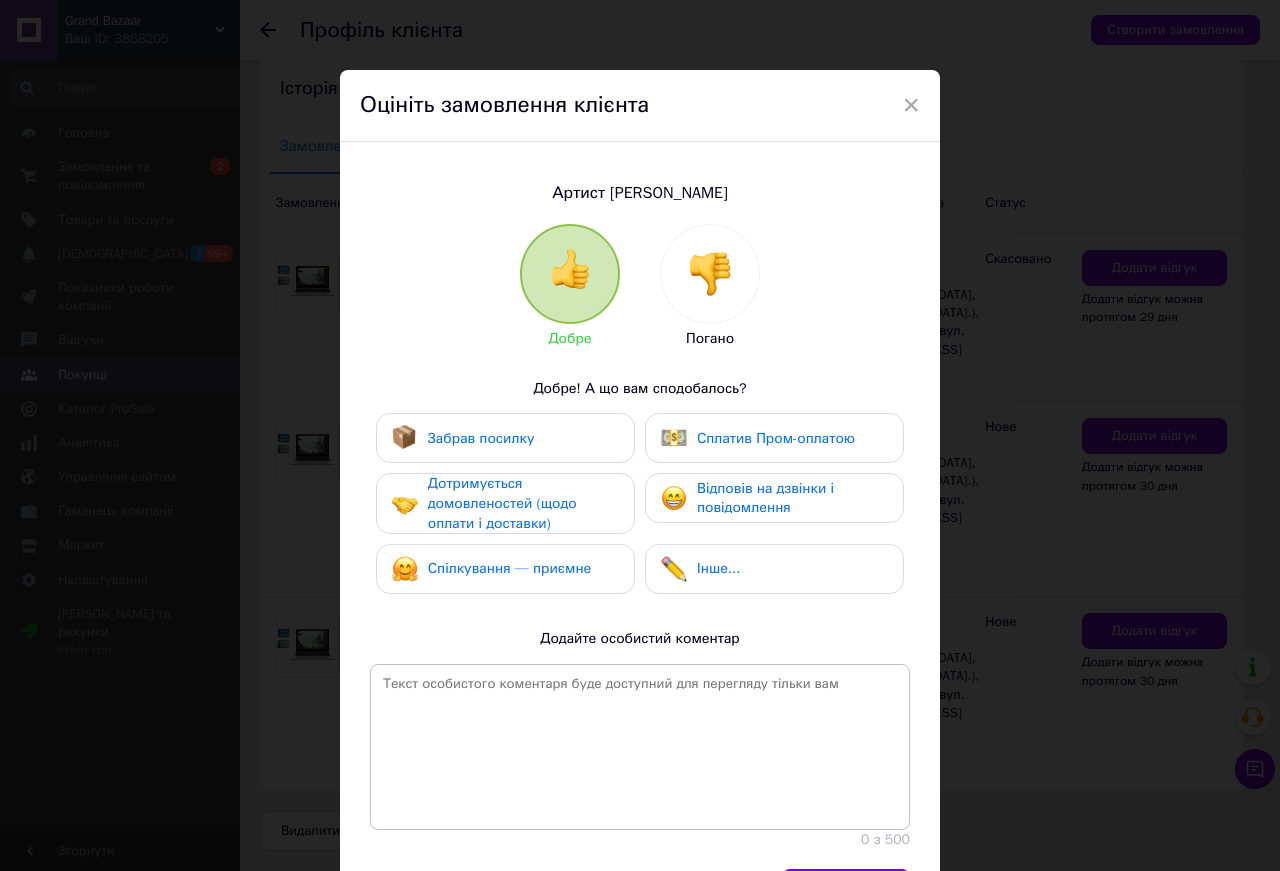 click at bounding box center [710, 274] 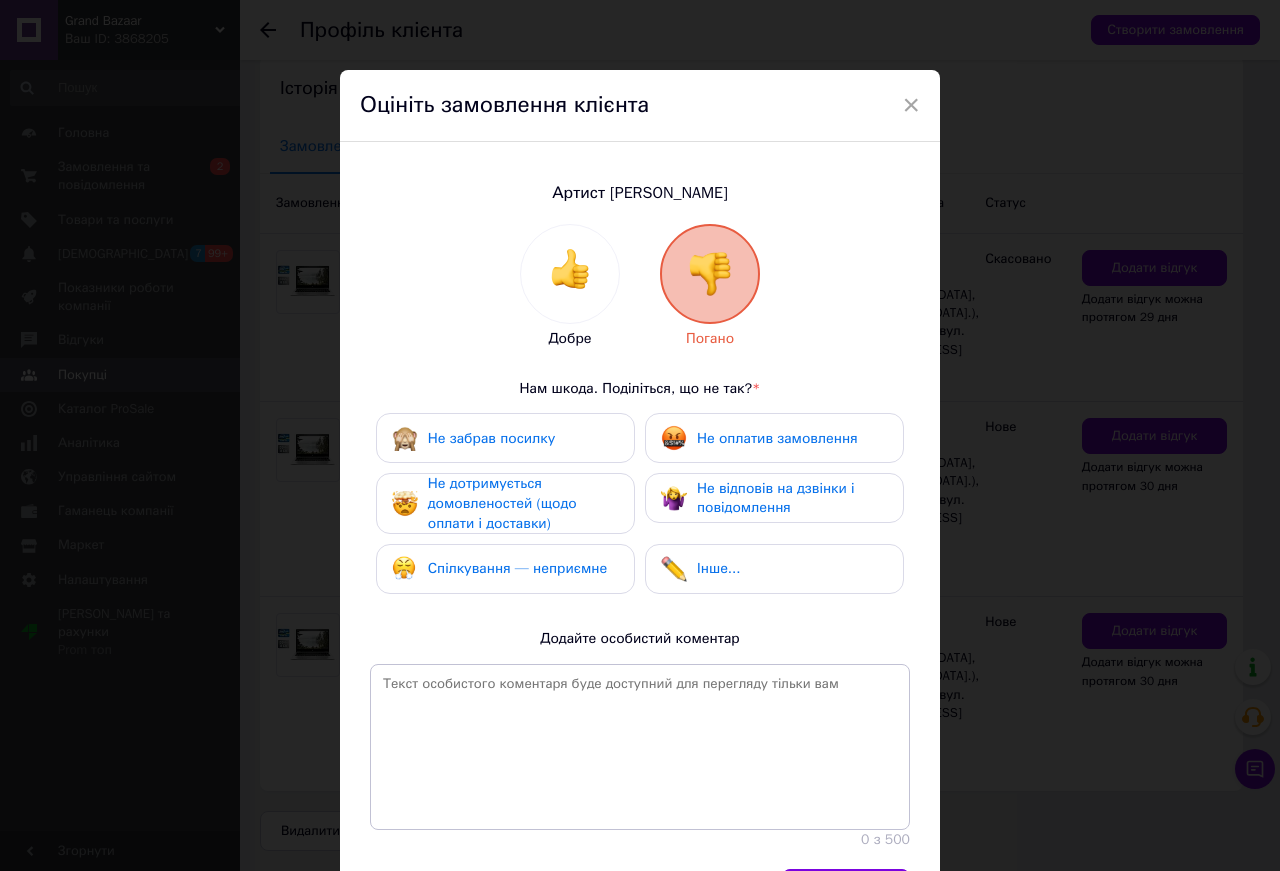 drag, startPoint x: 720, startPoint y: 440, endPoint x: 707, endPoint y: 440, distance: 13 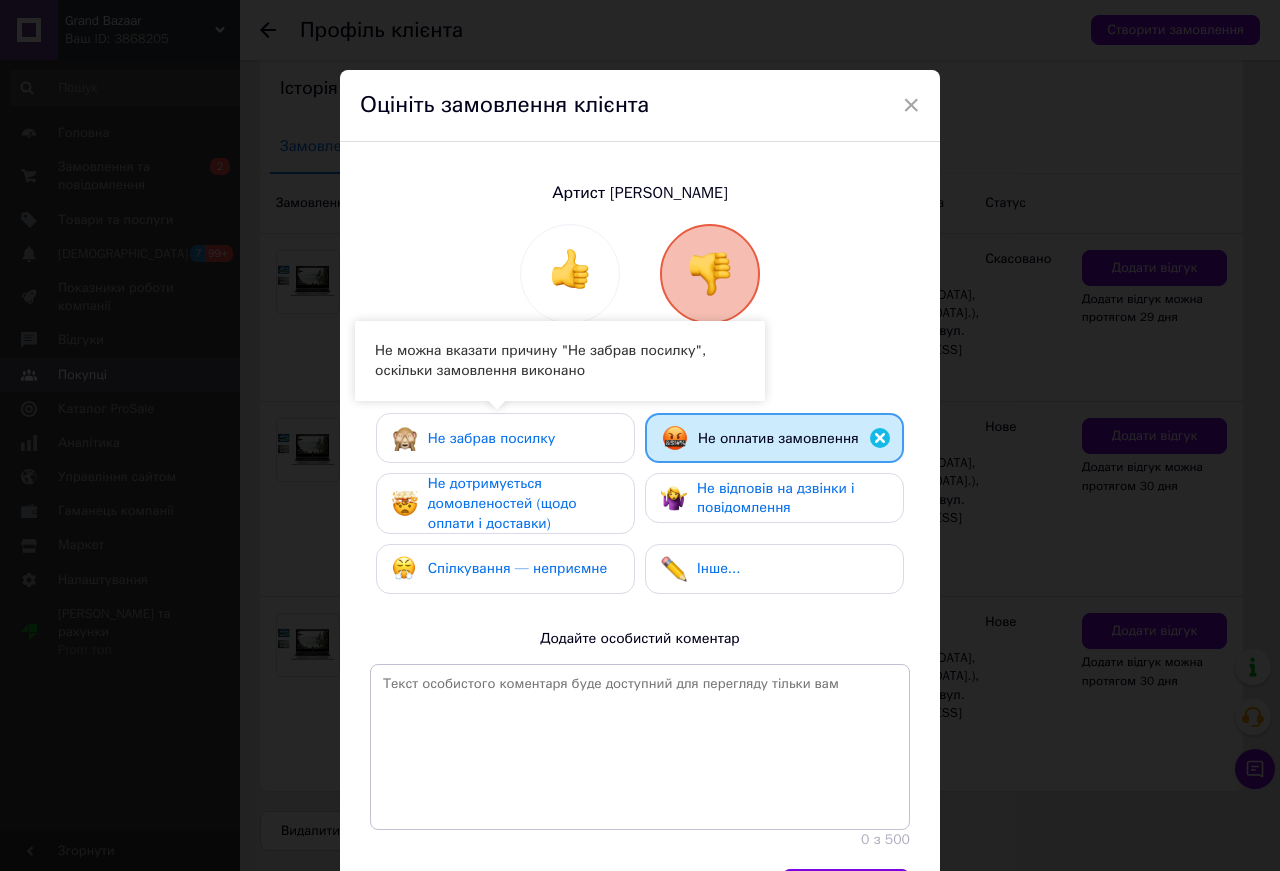 click on "Не забрав посилку" at bounding box center [505, 438] 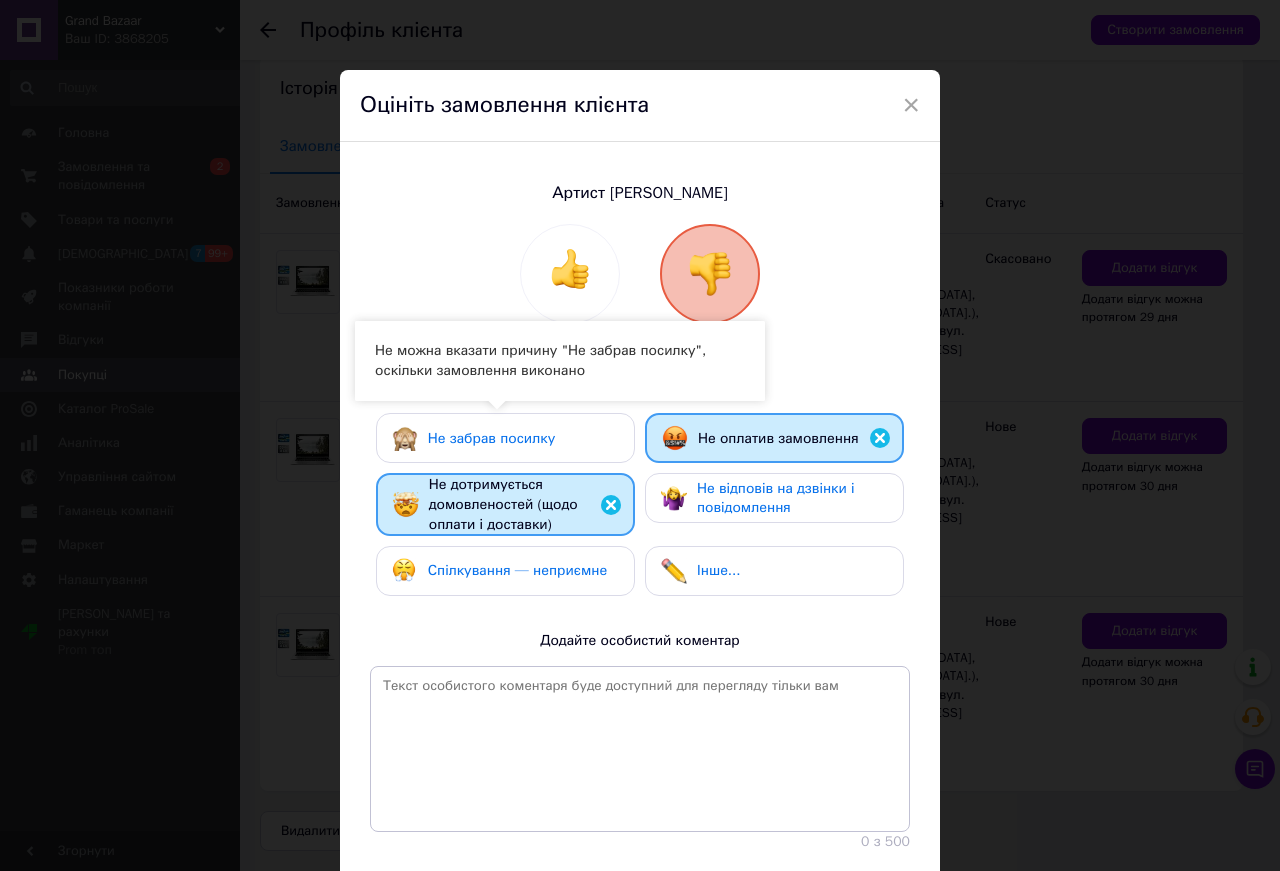 click on "Не відповів на дзвінки і повідомлення" at bounding box center (776, 498) 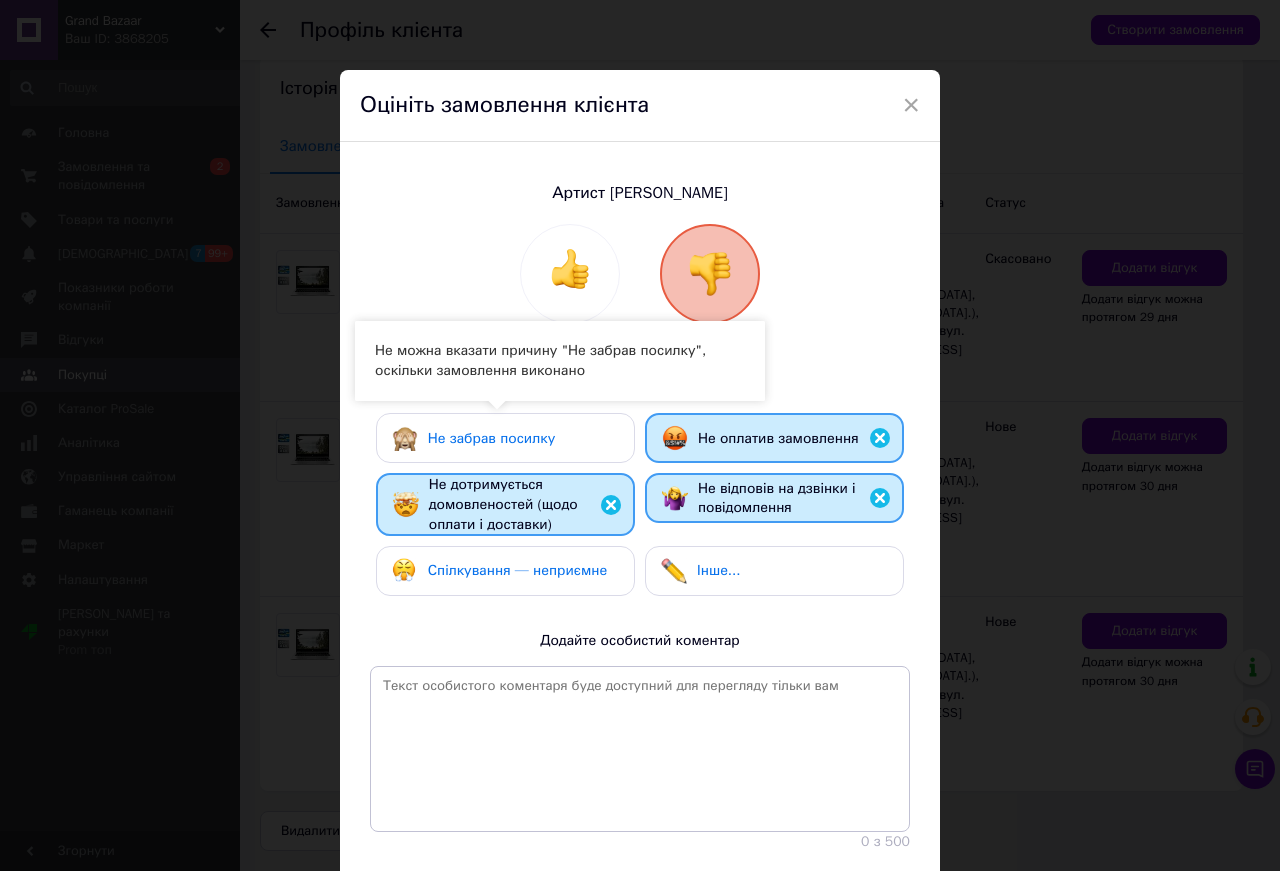click on "Спілкування — неприємне" at bounding box center (505, 571) 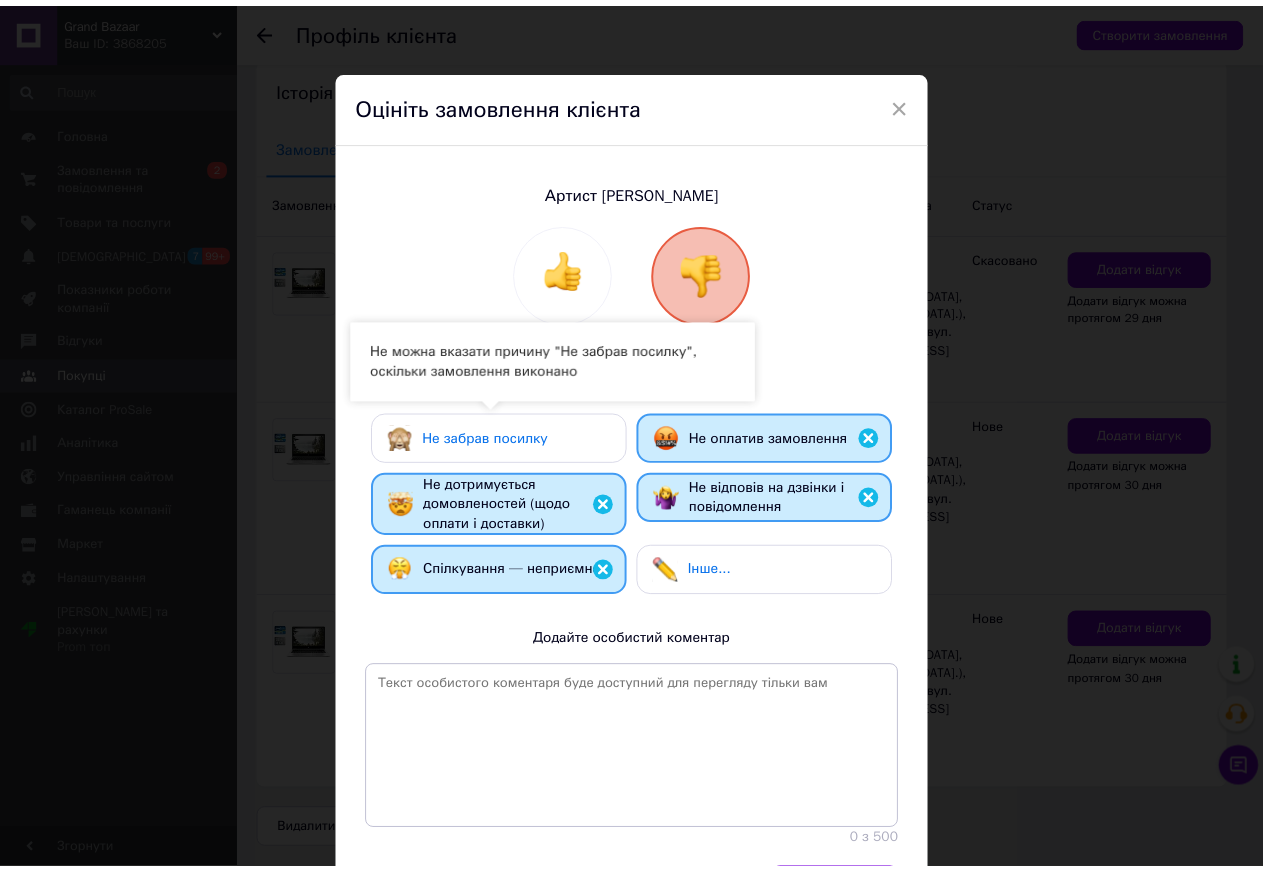 scroll, scrollTop: 154, scrollLeft: 0, axis: vertical 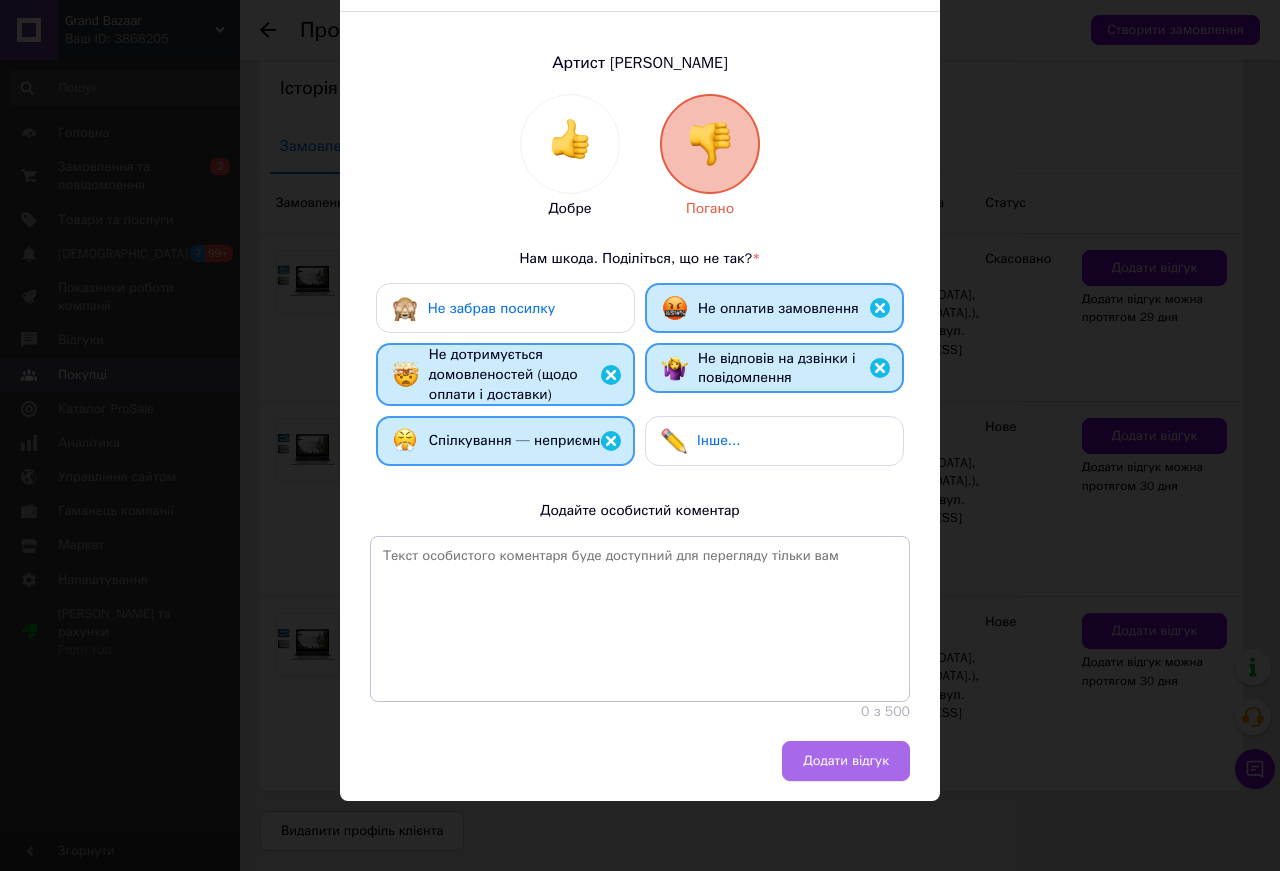 click on "Додати відгук" at bounding box center [846, 761] 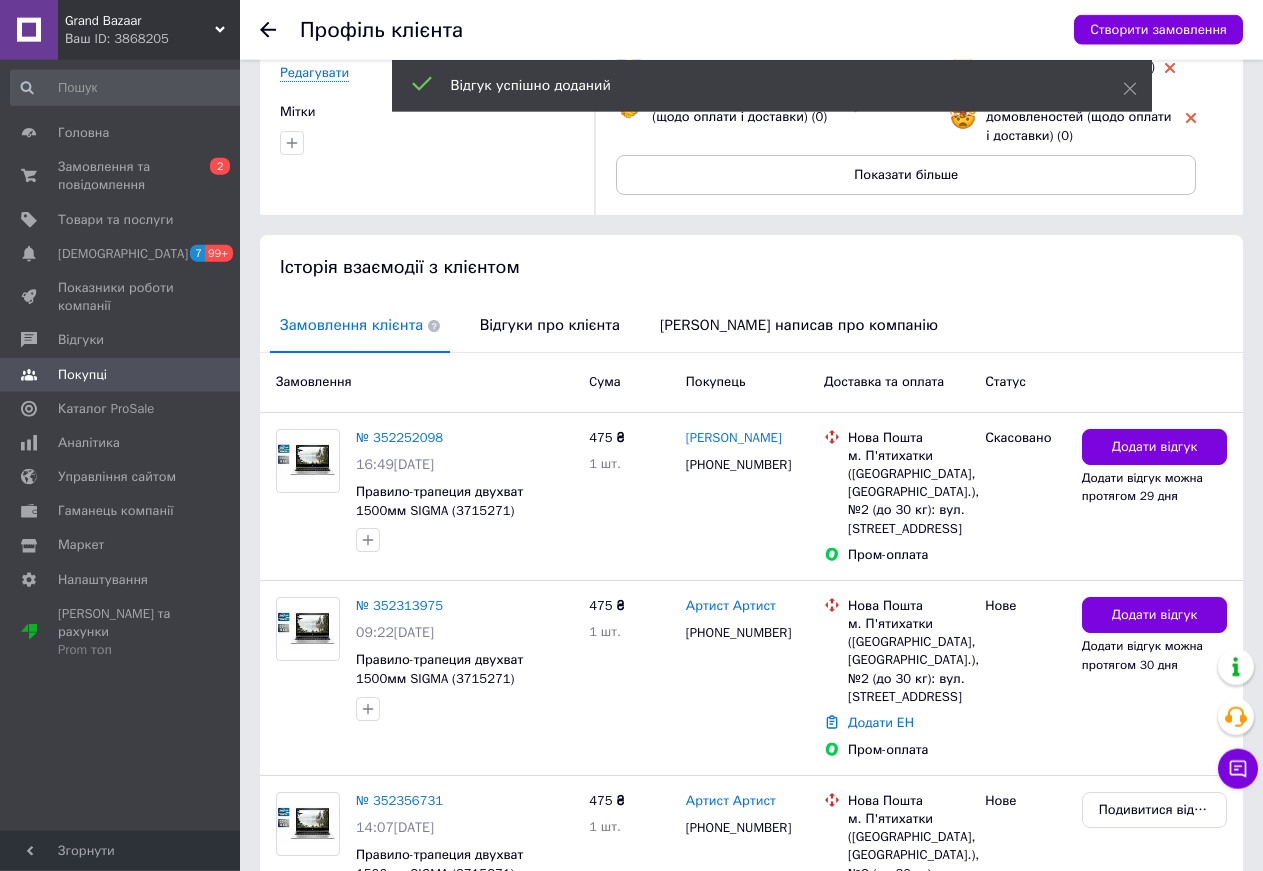 scroll, scrollTop: 93, scrollLeft: 0, axis: vertical 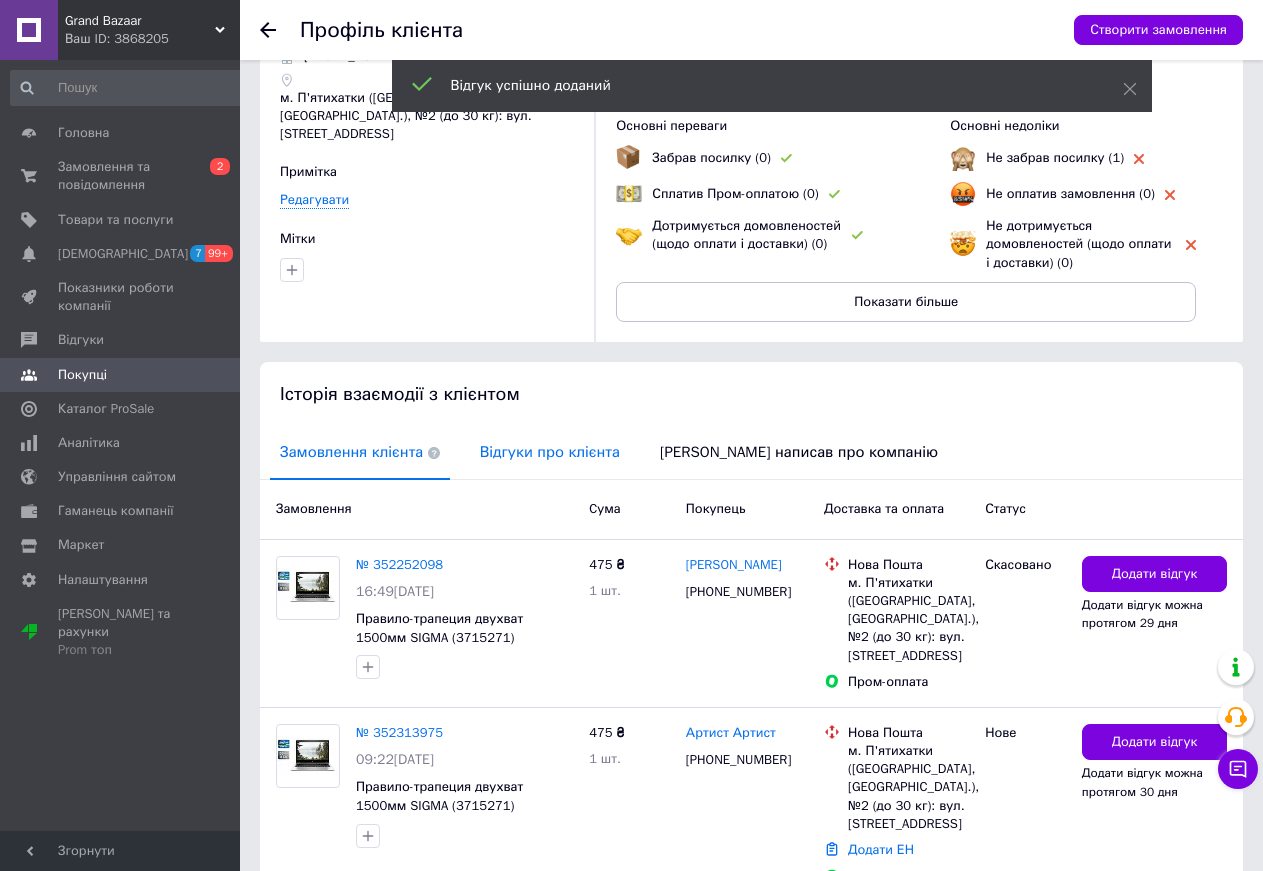 click on "Відгуки про клієнта" at bounding box center (550, 452) 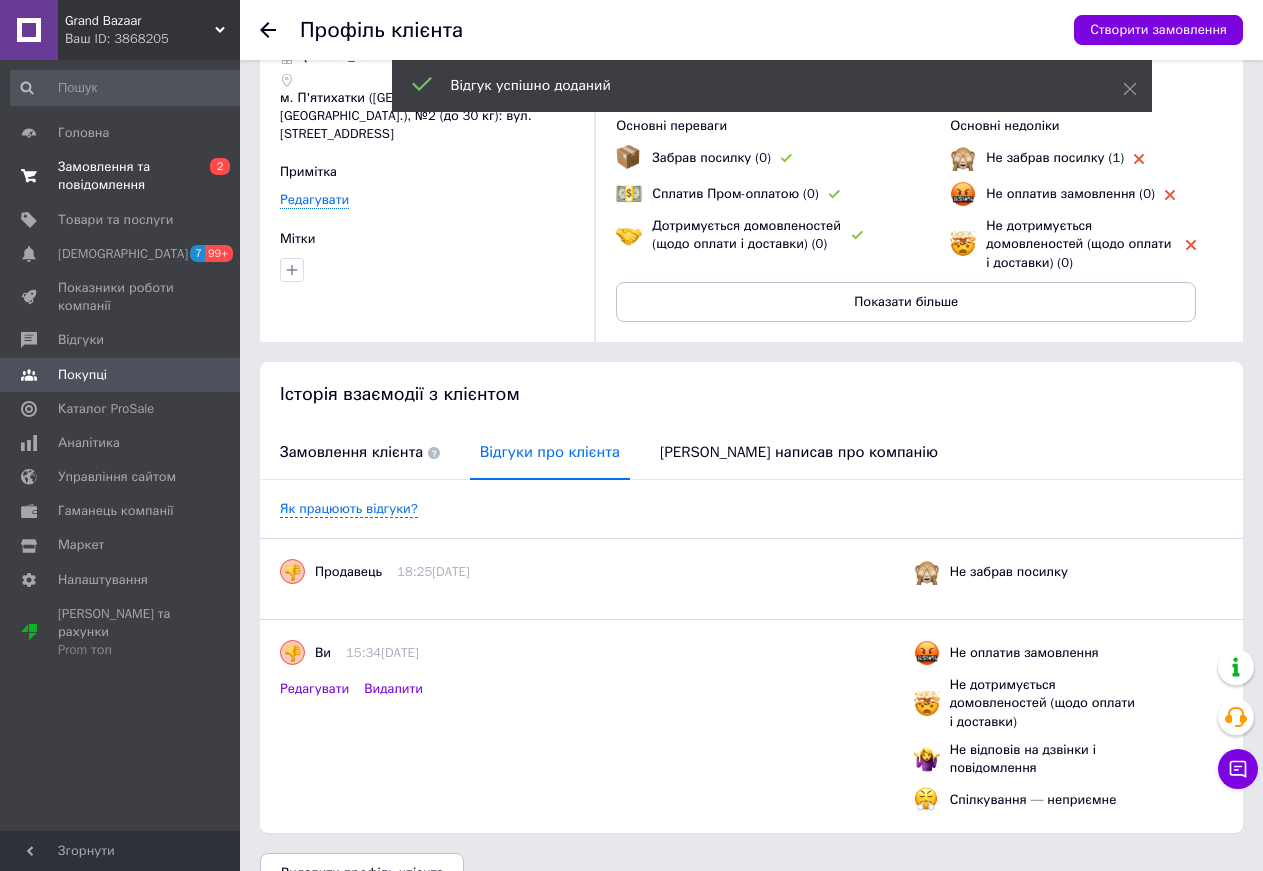 click on "Замовлення та повідомлення" at bounding box center (121, 176) 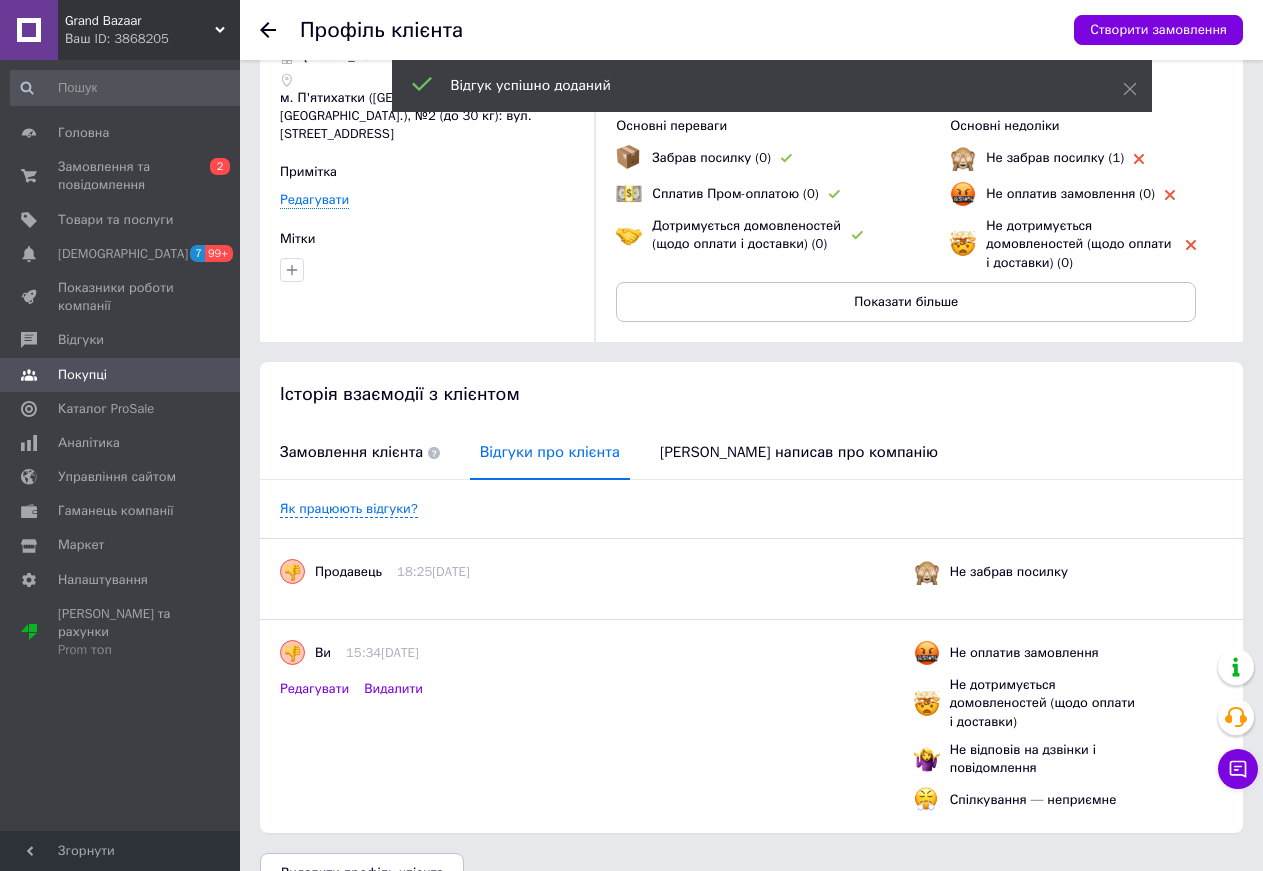 scroll, scrollTop: 0, scrollLeft: 0, axis: both 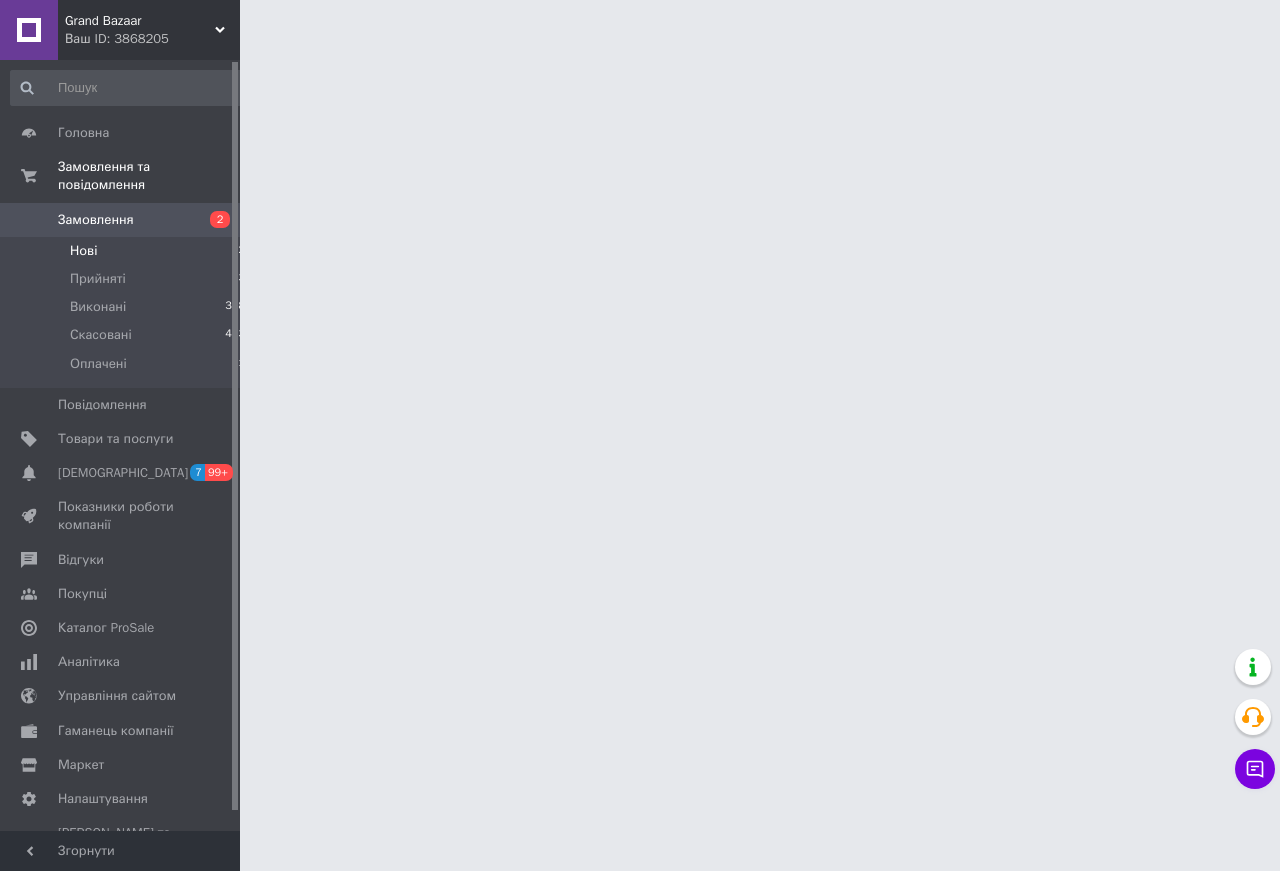 click on "Нові 2" at bounding box center [128, 251] 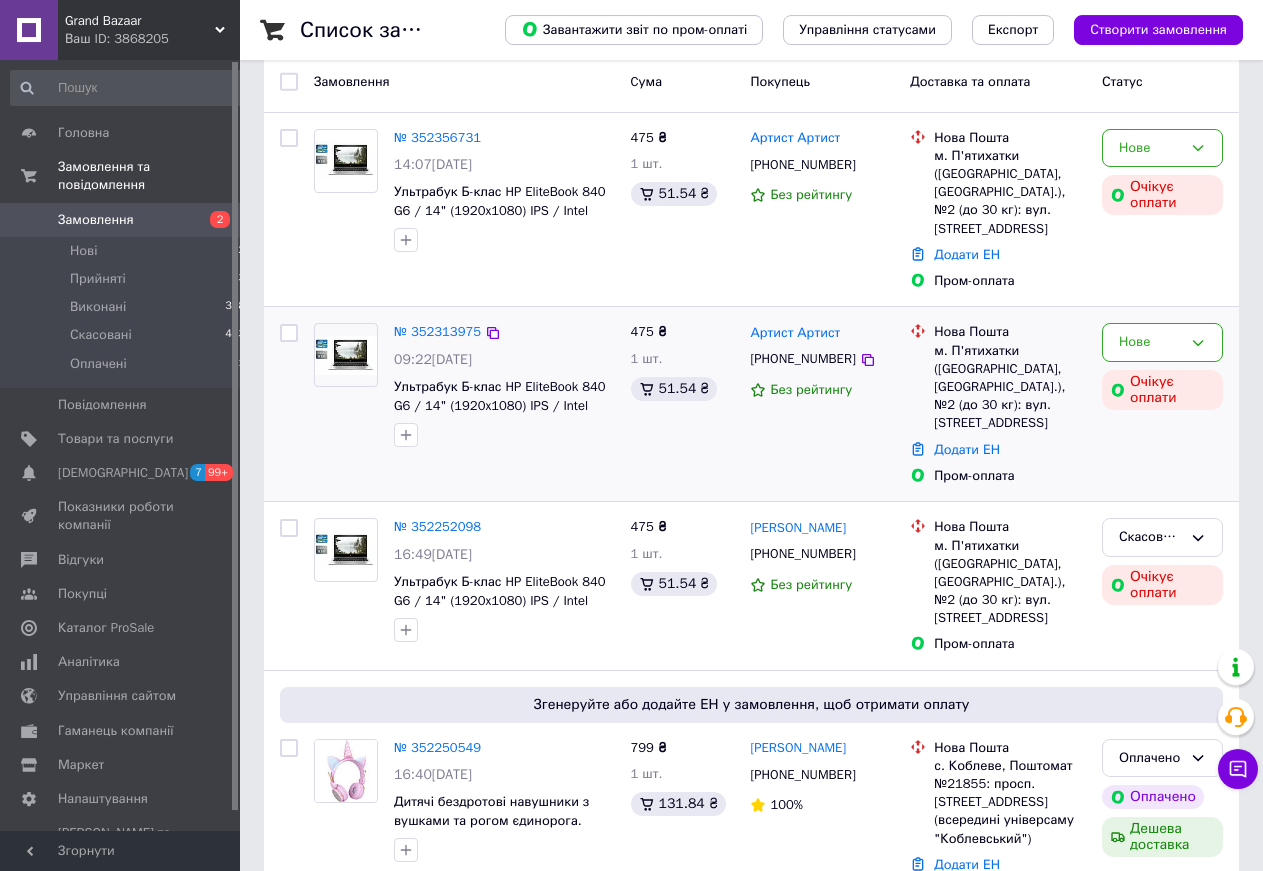 scroll, scrollTop: 102, scrollLeft: 0, axis: vertical 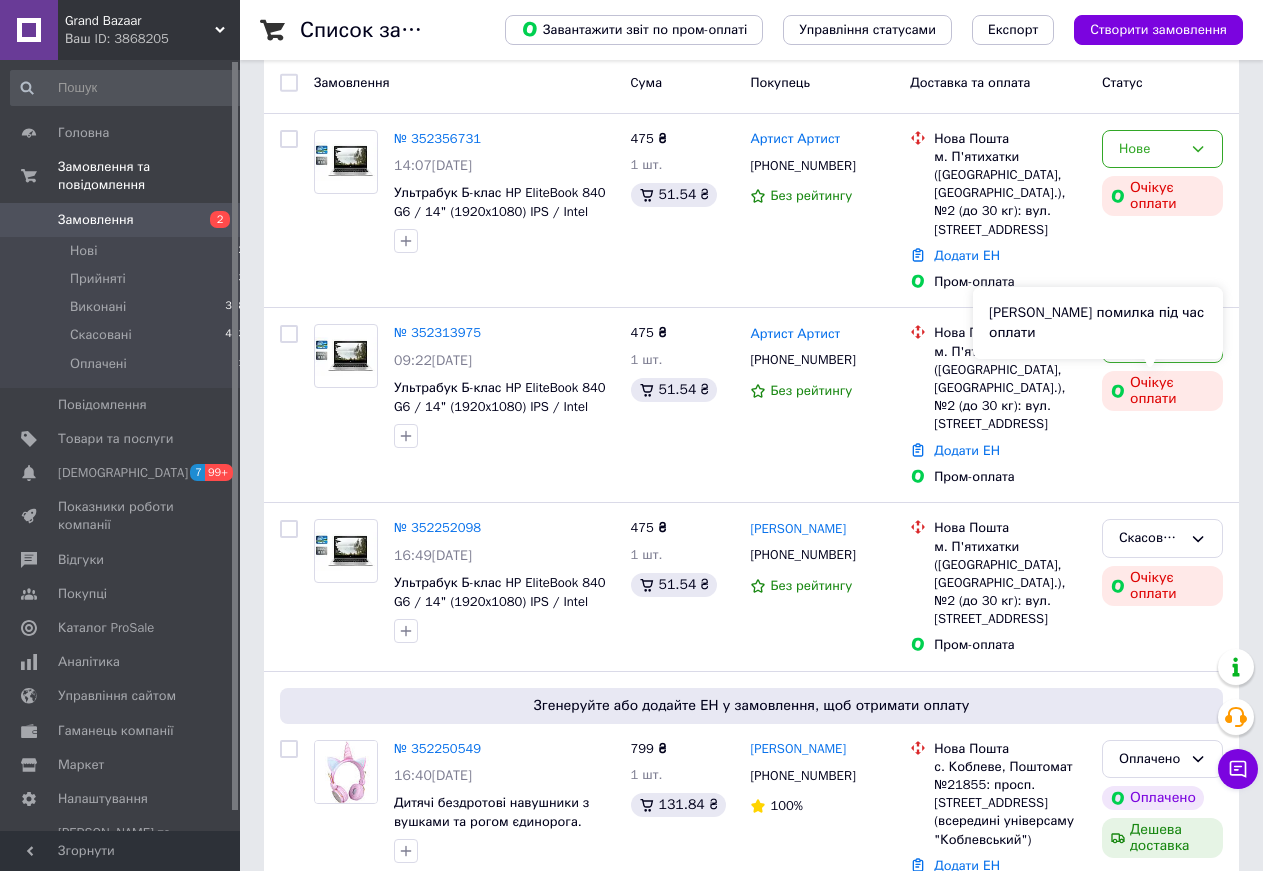 click on "[PERSON_NAME] помилка під час оплати" at bounding box center [1098, 323] 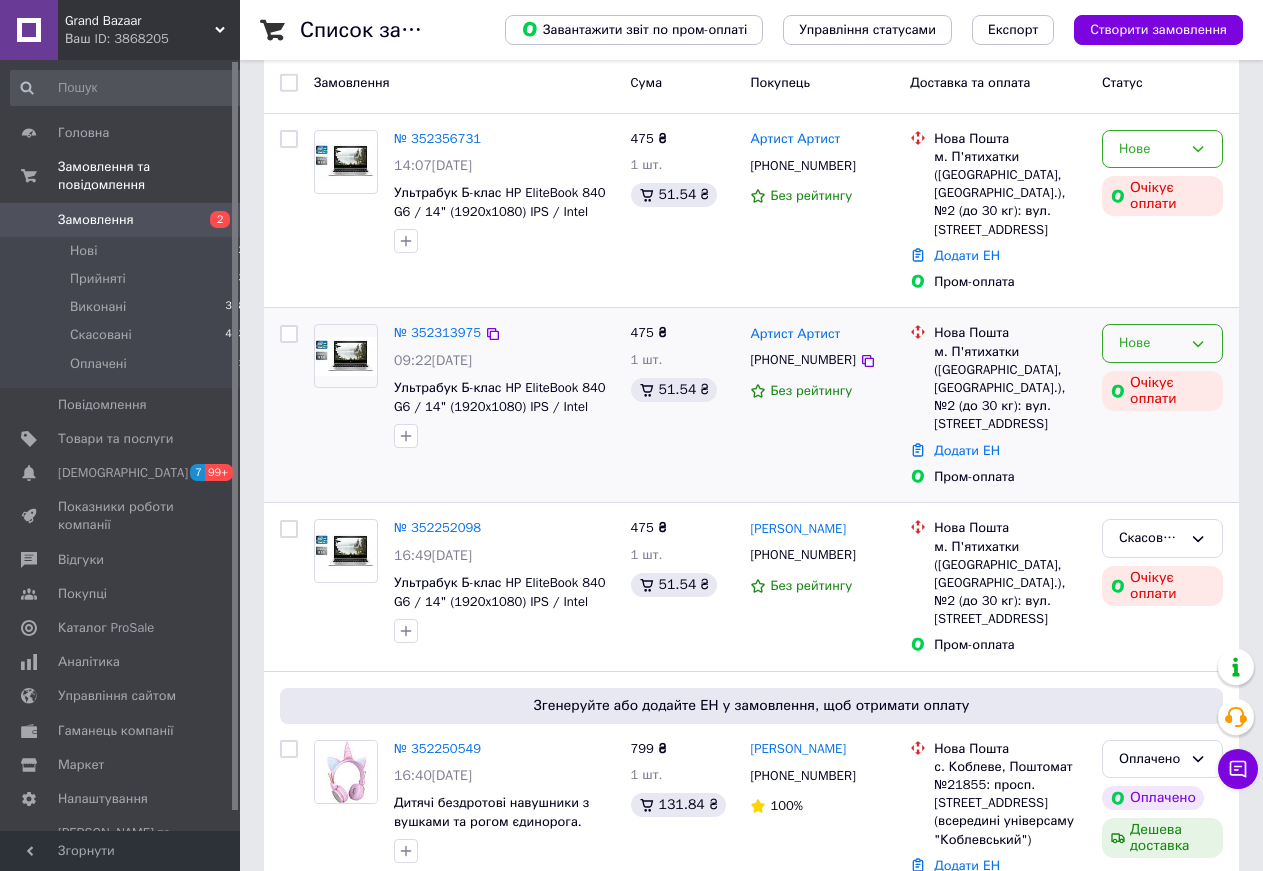 click on "Нове" at bounding box center [1162, 343] 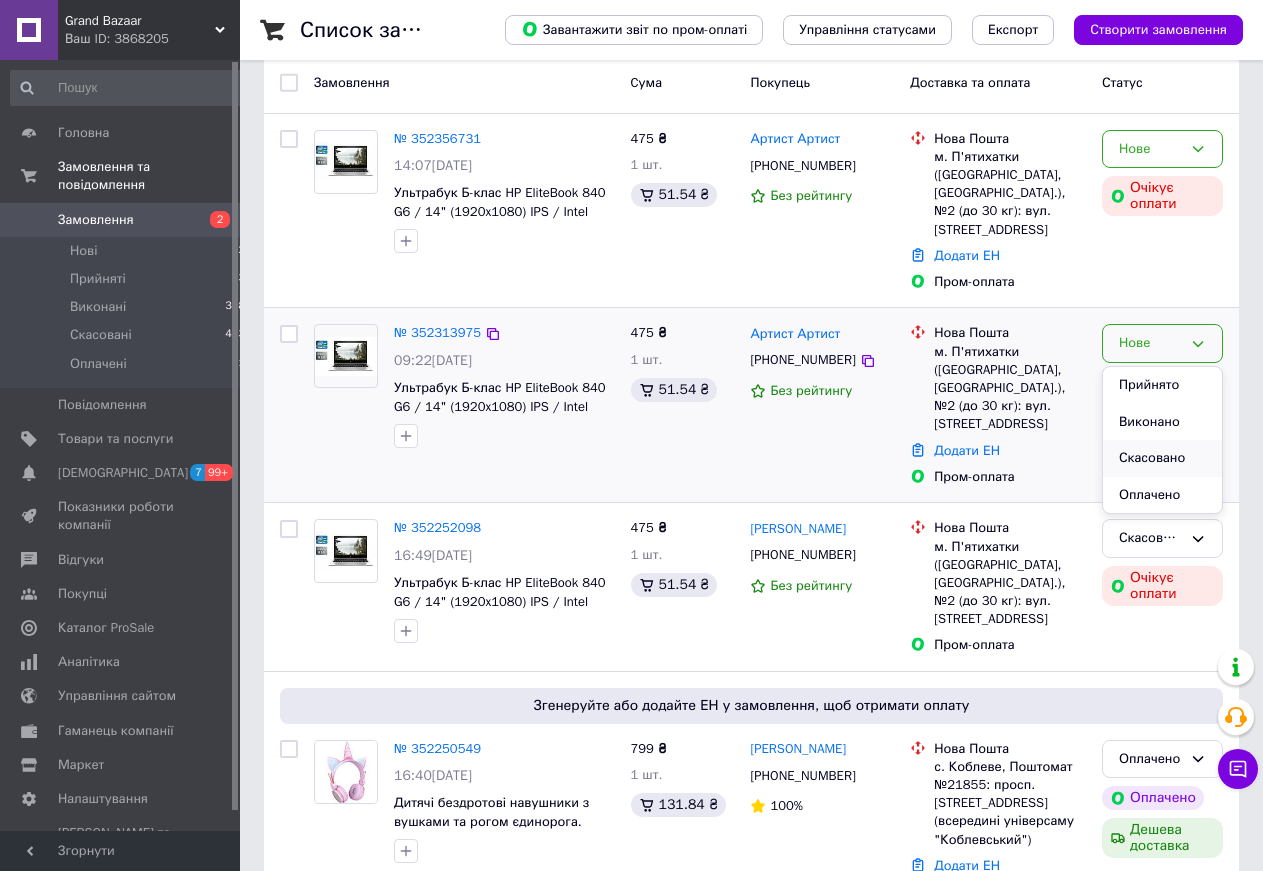 click on "Скасовано" at bounding box center (1162, 458) 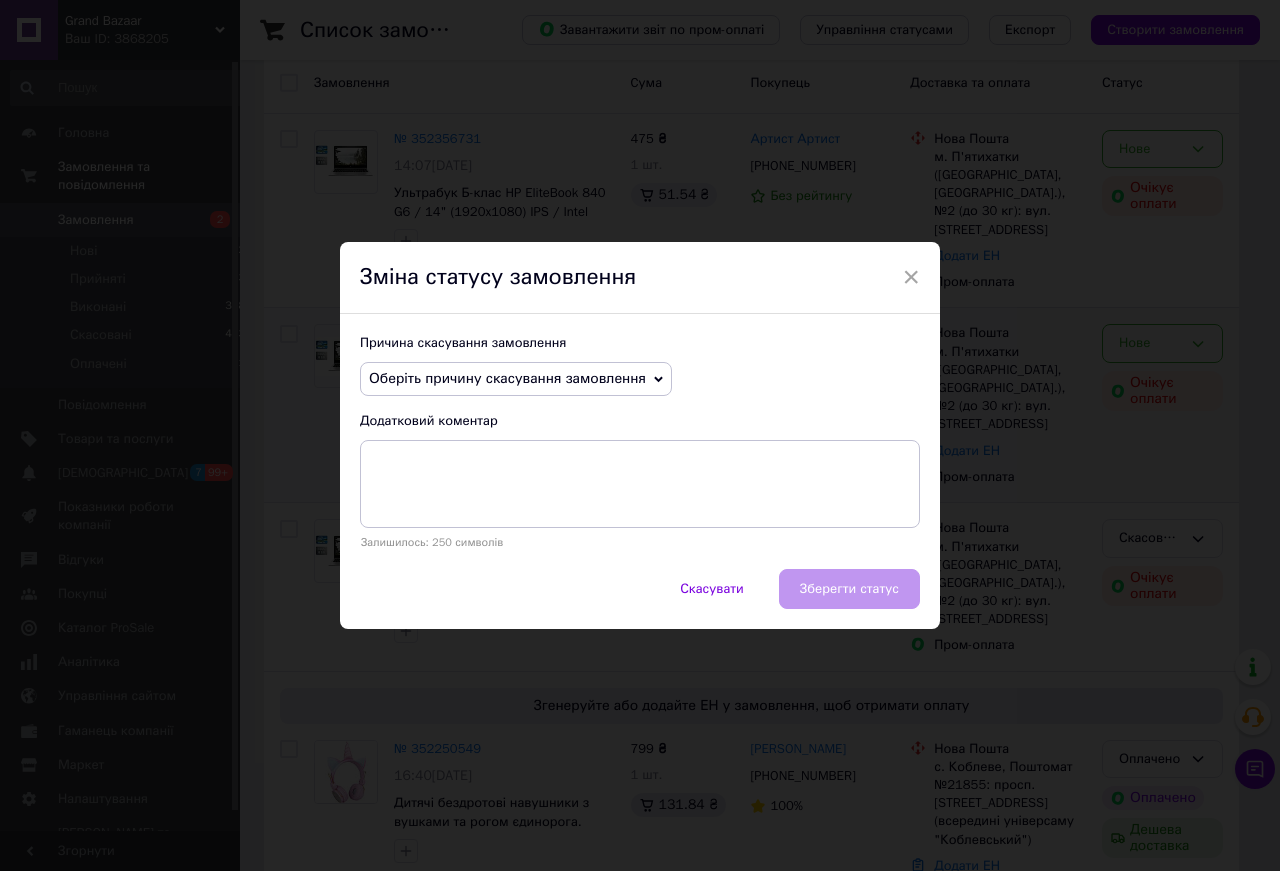 click on "Оберіть причину скасування замовлення" at bounding box center (507, 378) 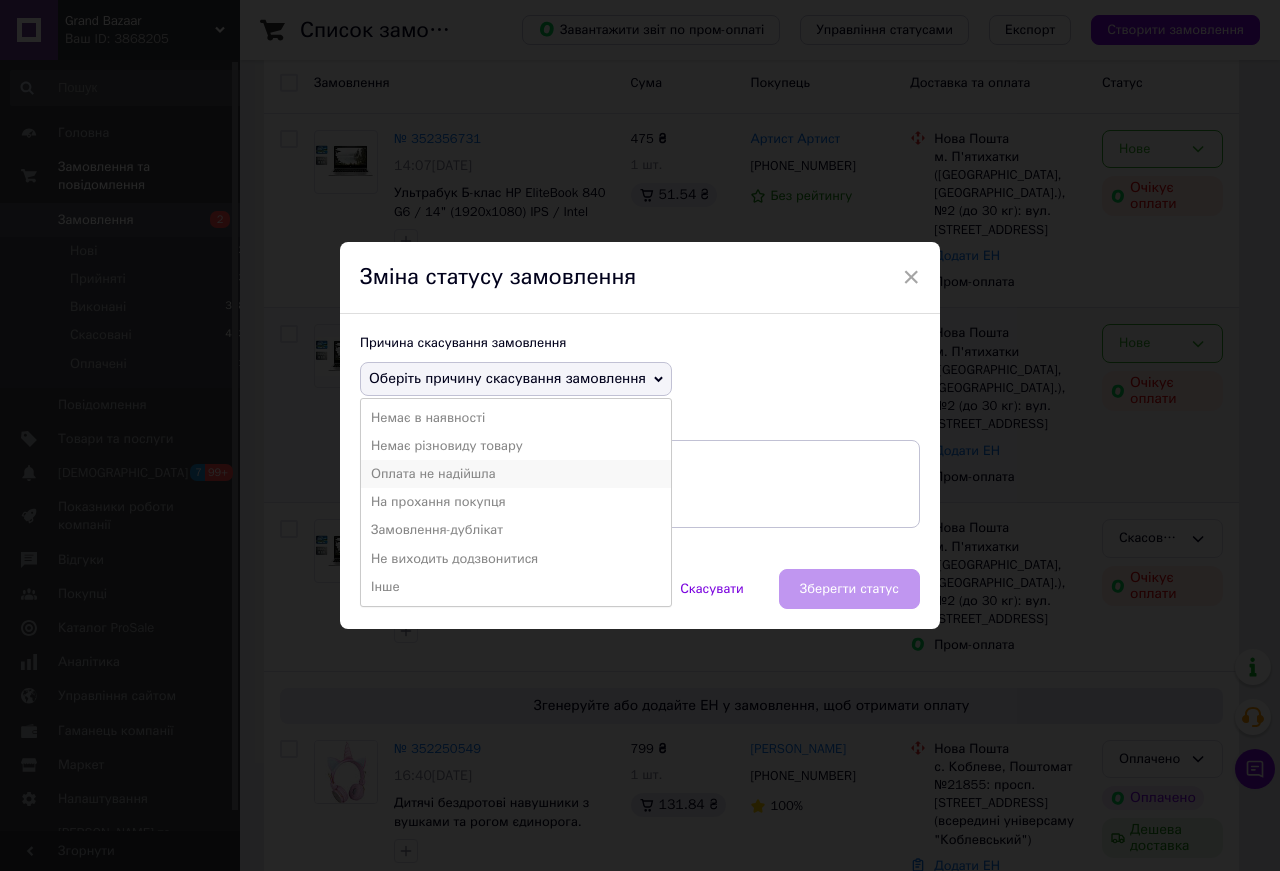 click on "Оплата не надійшла" at bounding box center [516, 474] 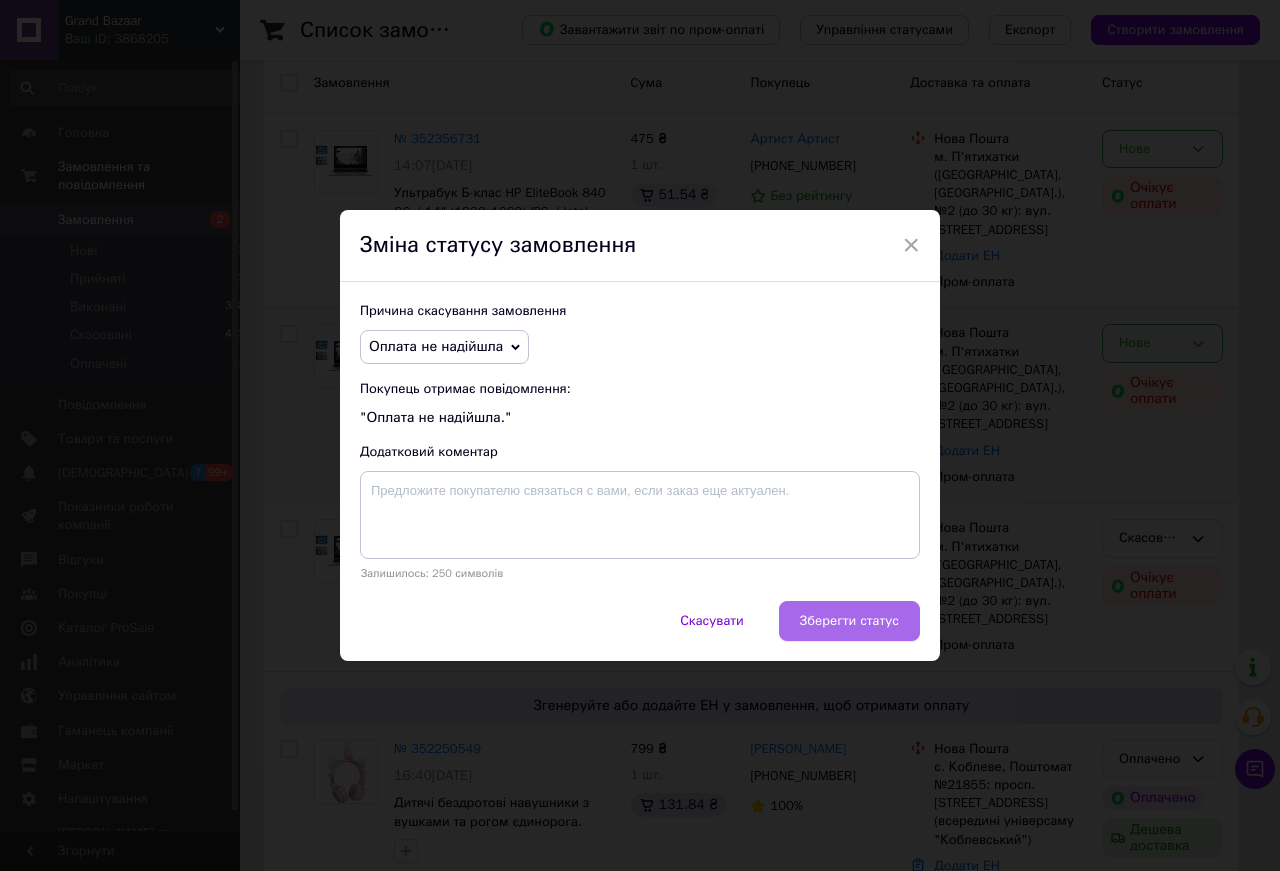 click on "Зберегти статус" at bounding box center (849, 621) 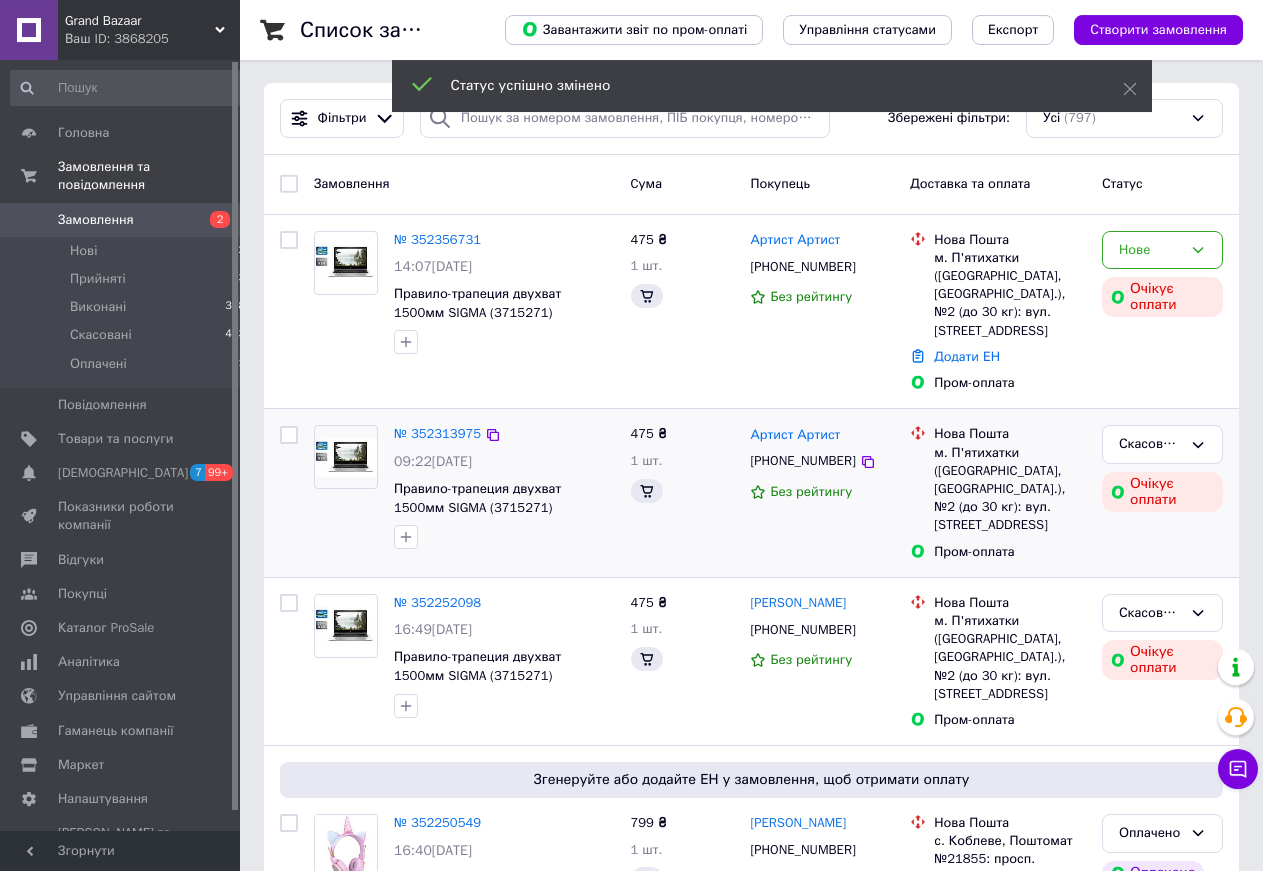 scroll, scrollTop: 0, scrollLeft: 0, axis: both 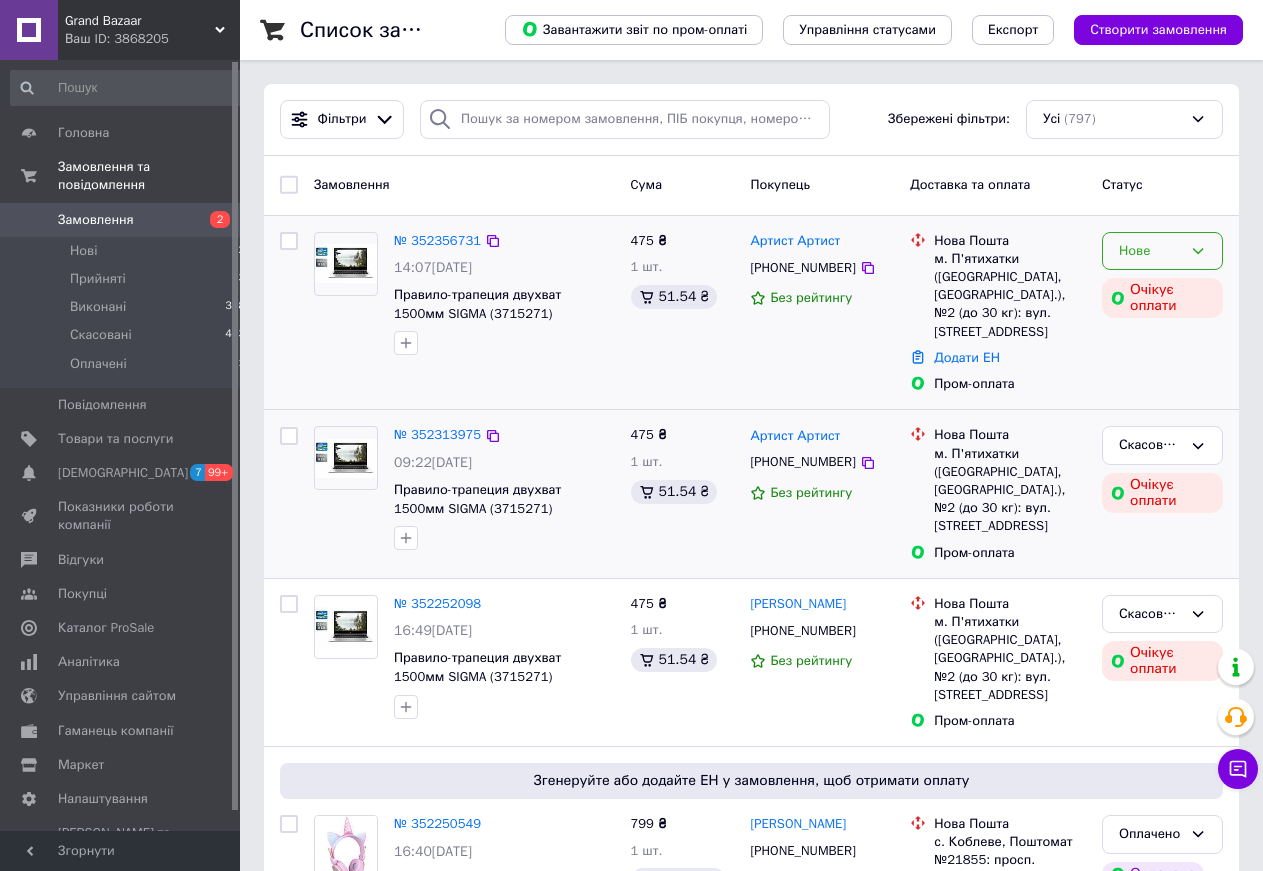 click 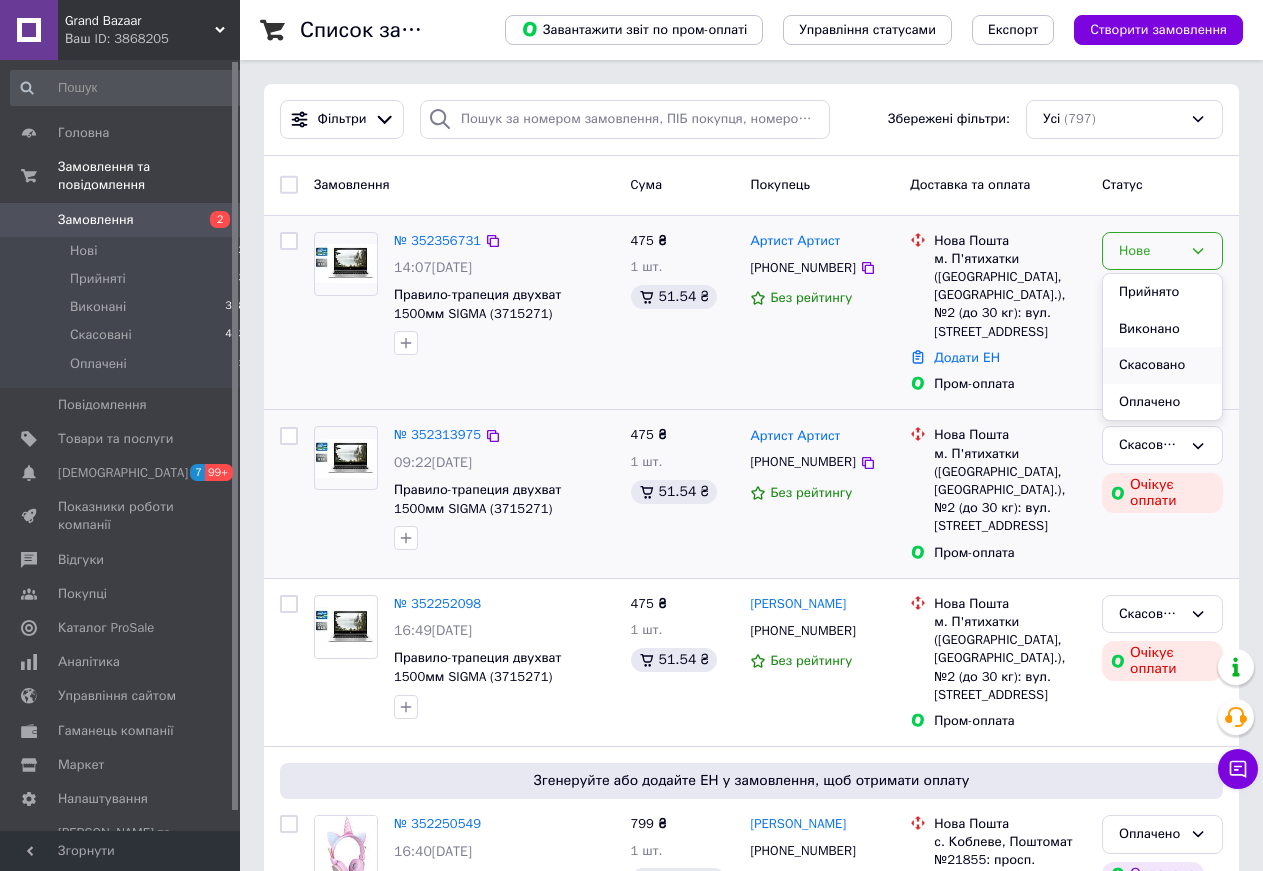 click on "Скасовано" at bounding box center [1162, 365] 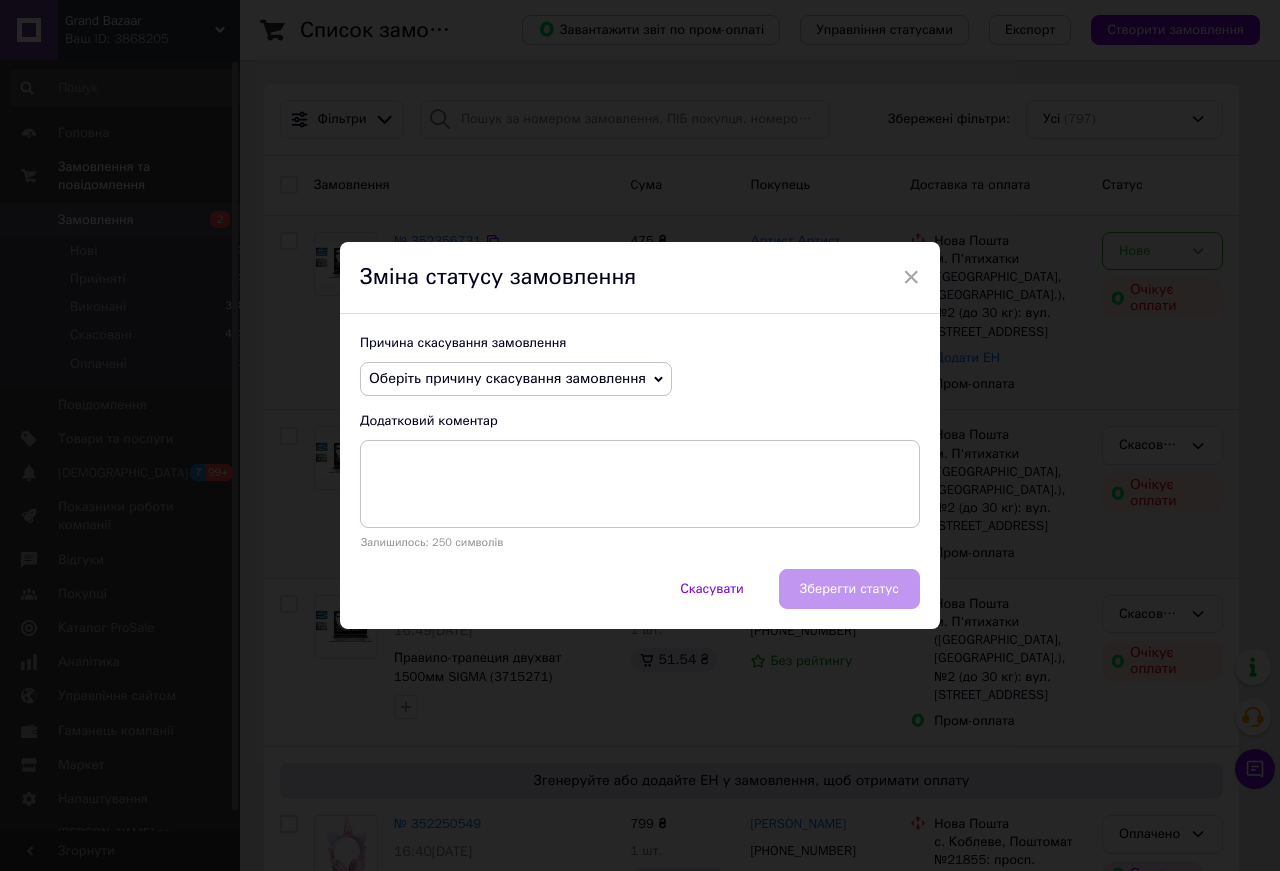 click on "Оберіть причину скасування замовлення" at bounding box center [507, 378] 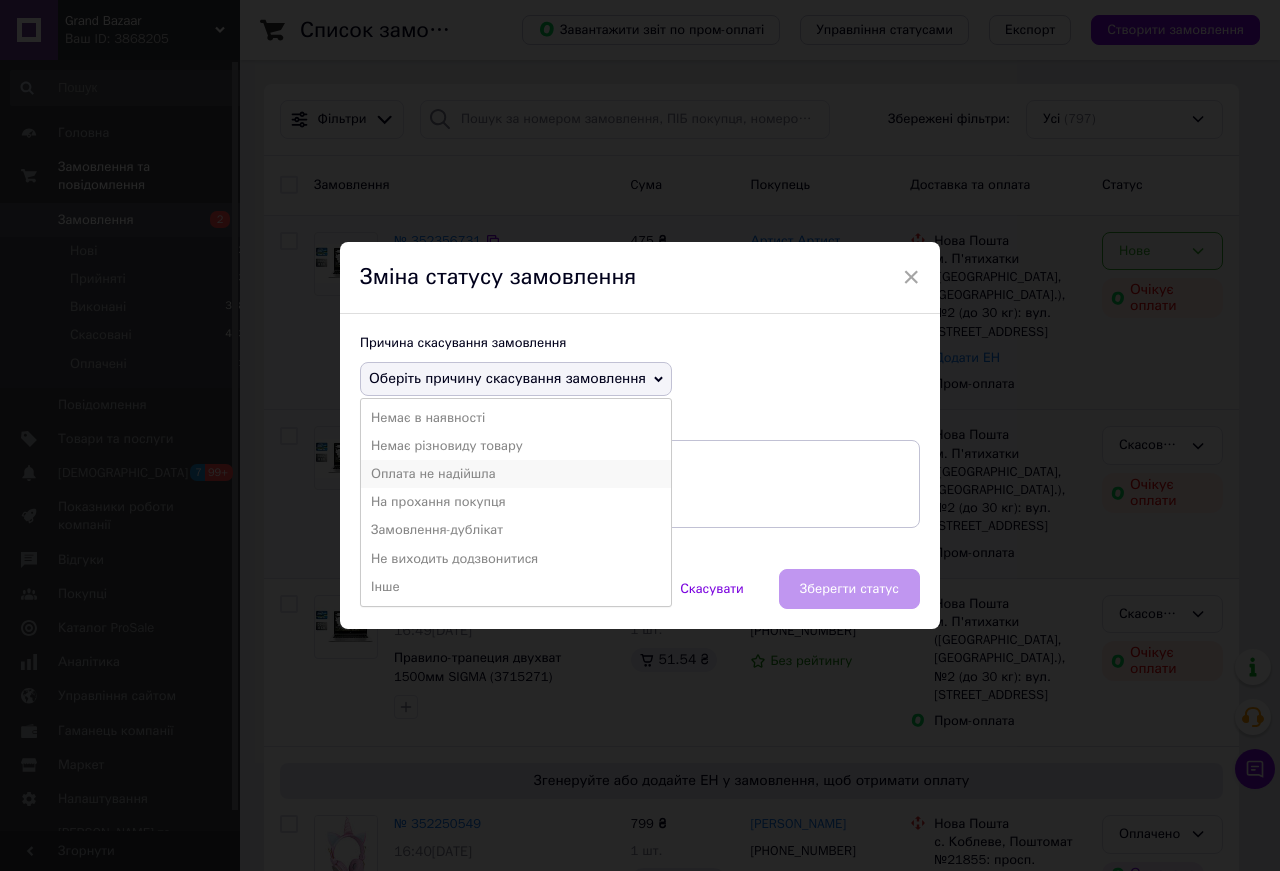 click on "Оплата не надійшла" at bounding box center [516, 474] 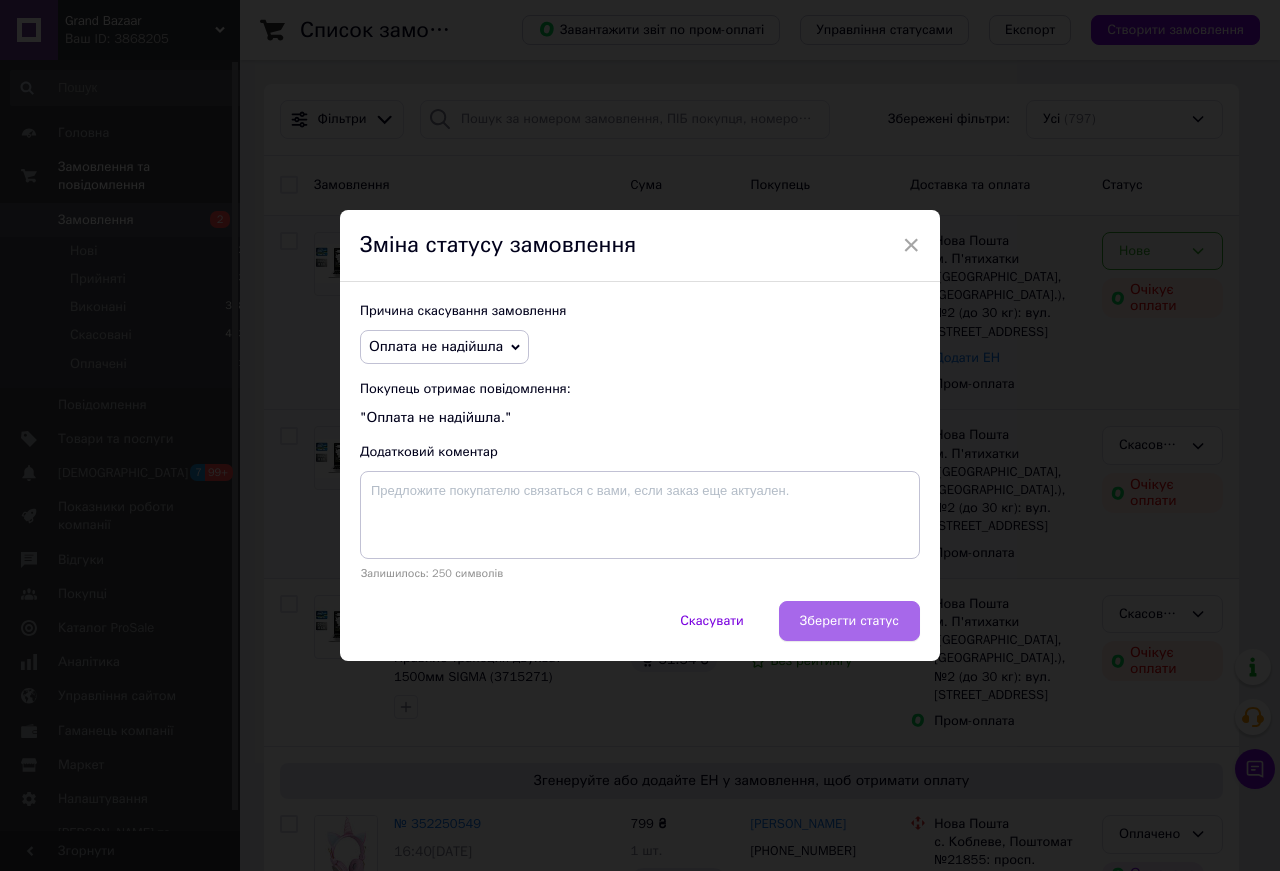 click on "Зберегти статус" at bounding box center (849, 621) 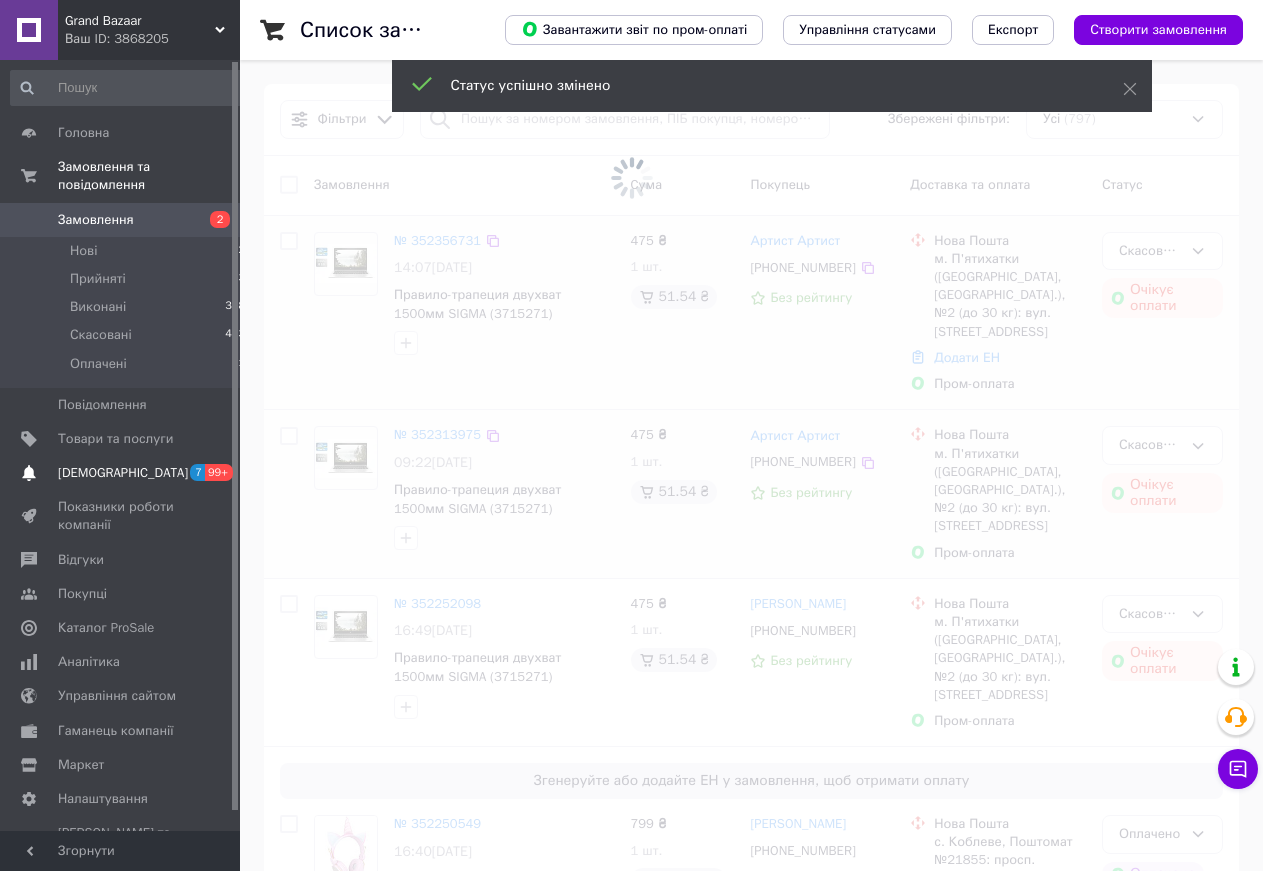 click on "[DEMOGRAPHIC_DATA]" at bounding box center (123, 473) 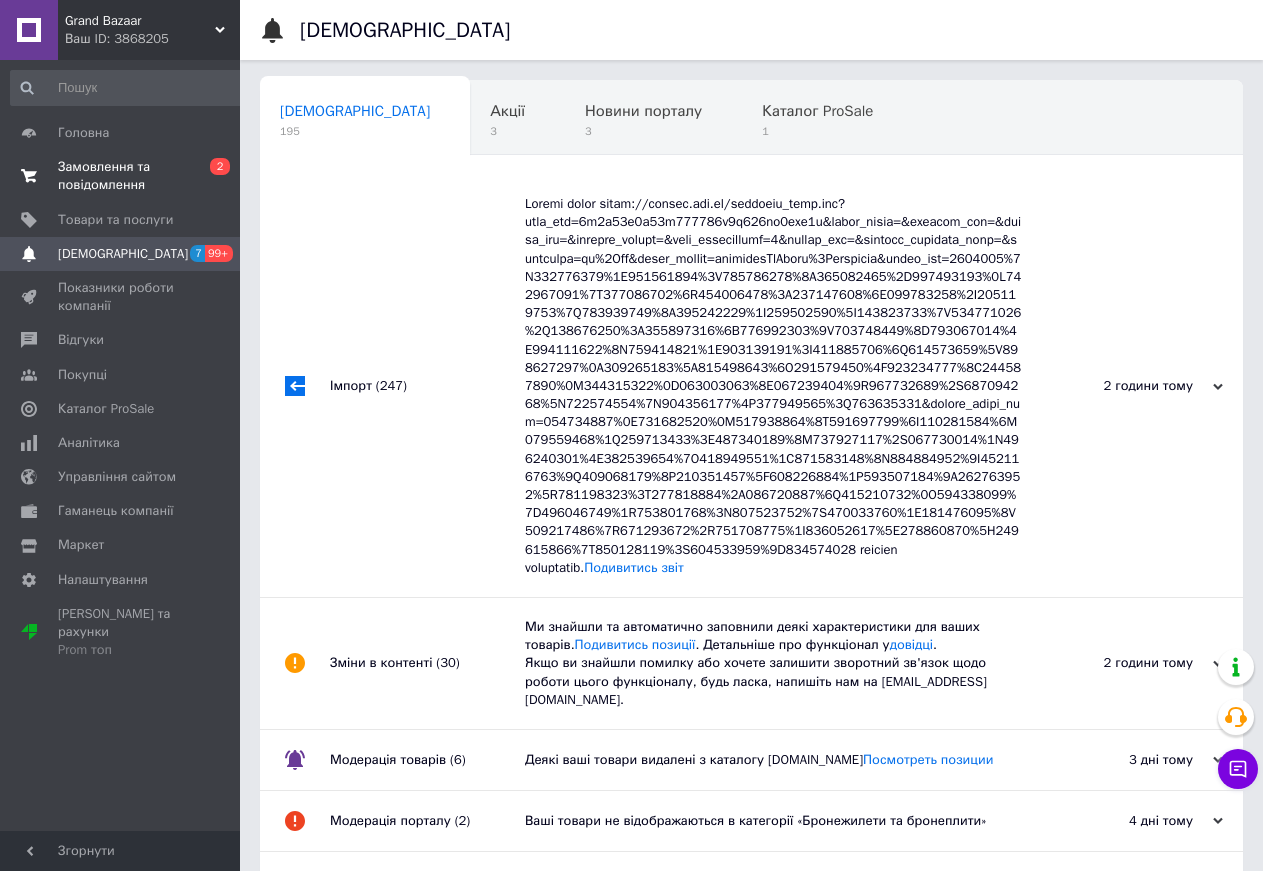 click on "Замовлення та повідомлення" at bounding box center (121, 176) 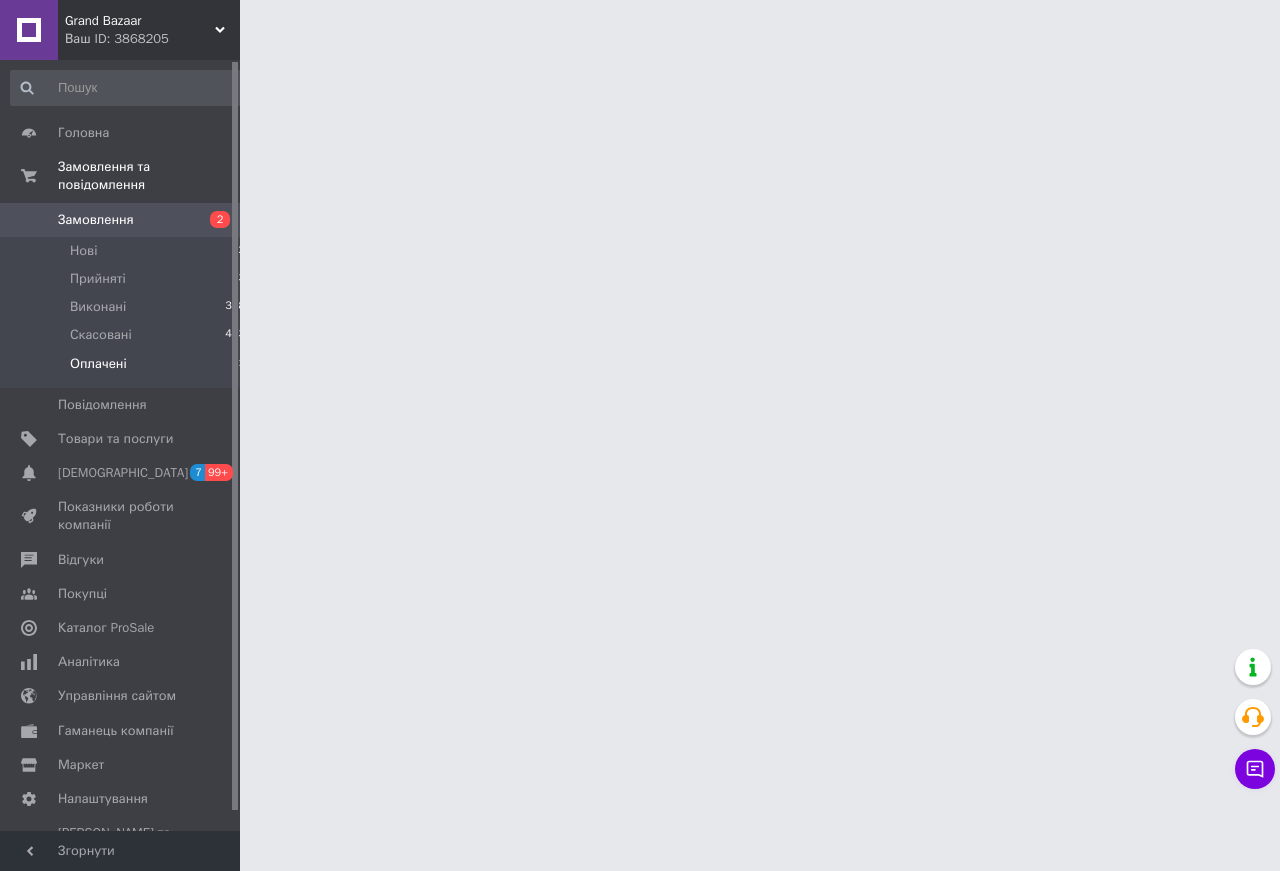 drag, startPoint x: 132, startPoint y: 344, endPoint x: 411, endPoint y: 475, distance: 308.22394 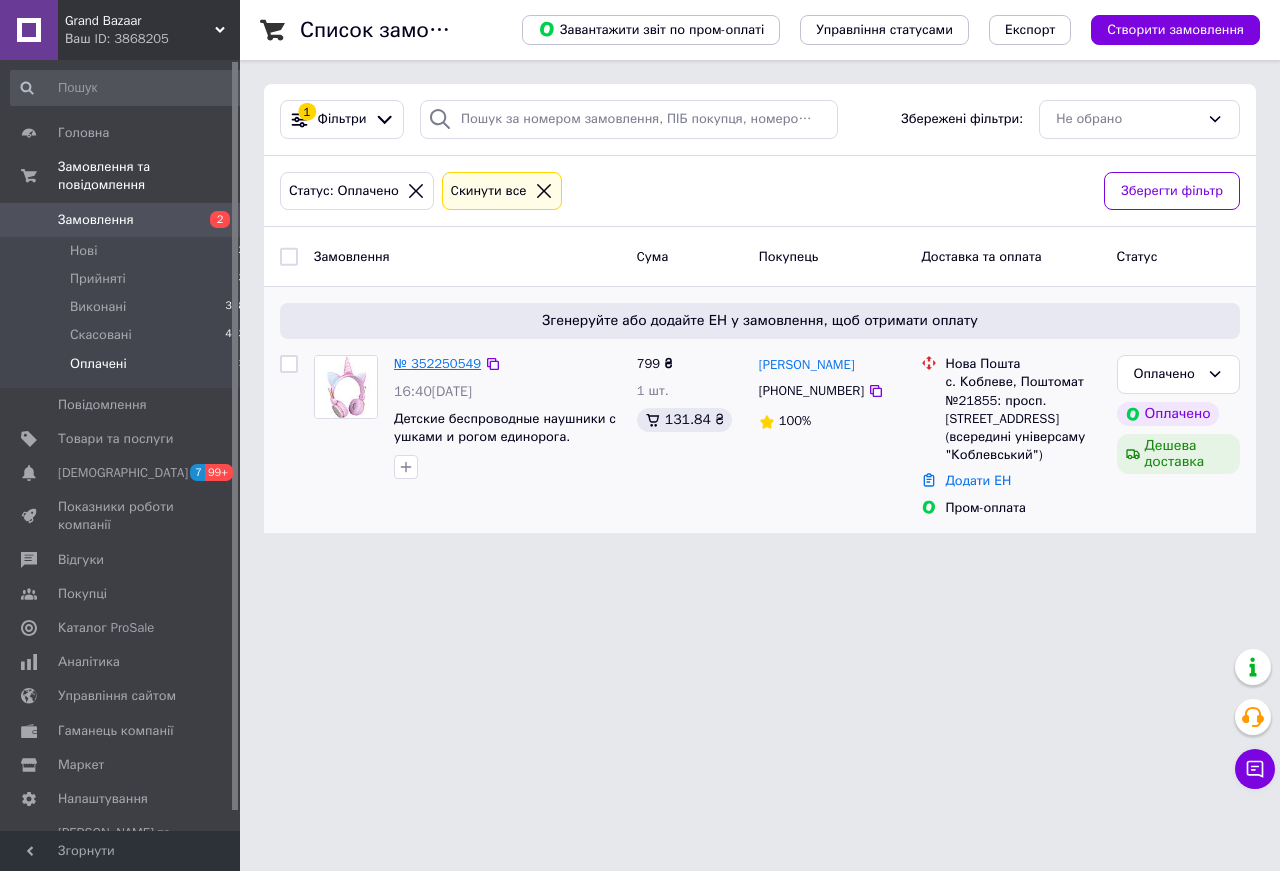 click on "№ 352250549" at bounding box center [437, 363] 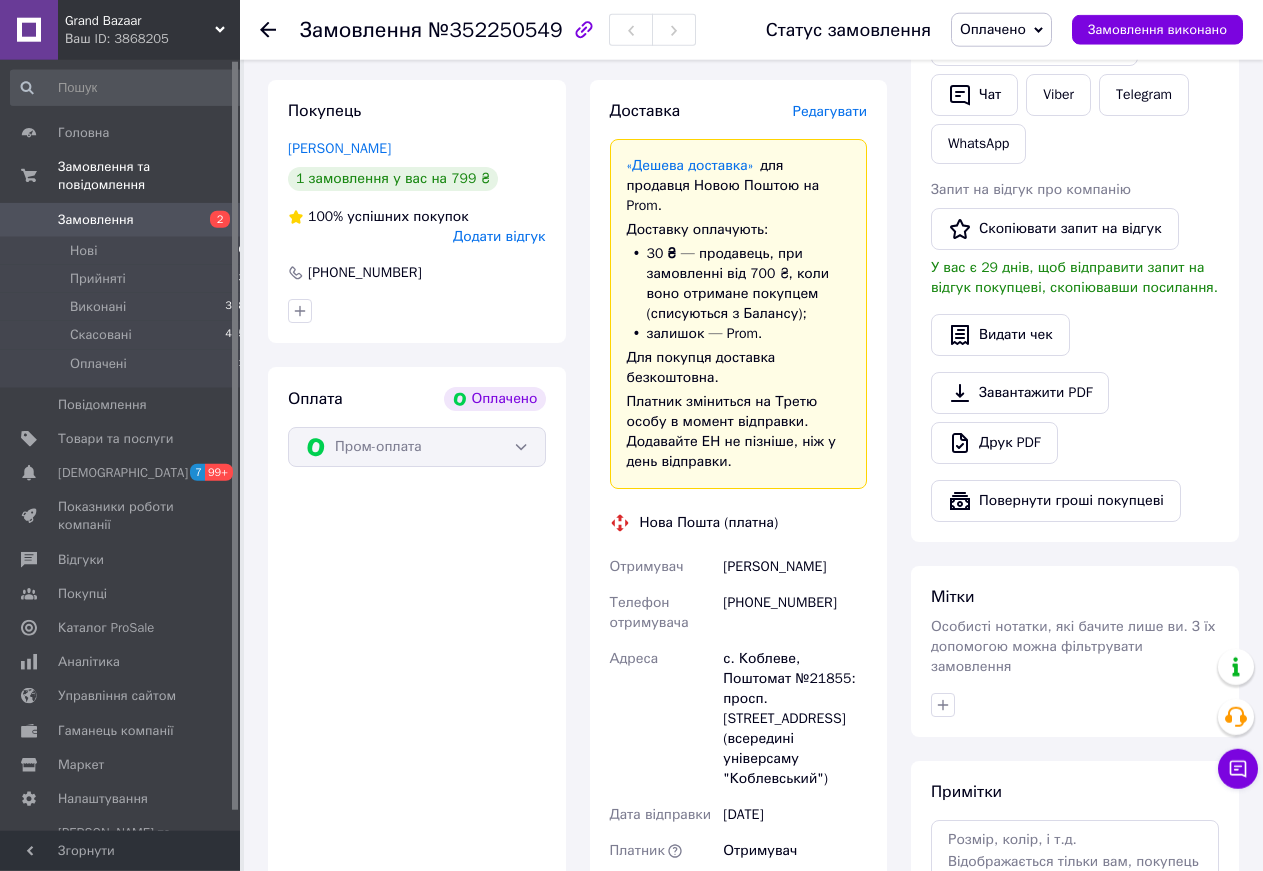 scroll, scrollTop: 1122, scrollLeft: 0, axis: vertical 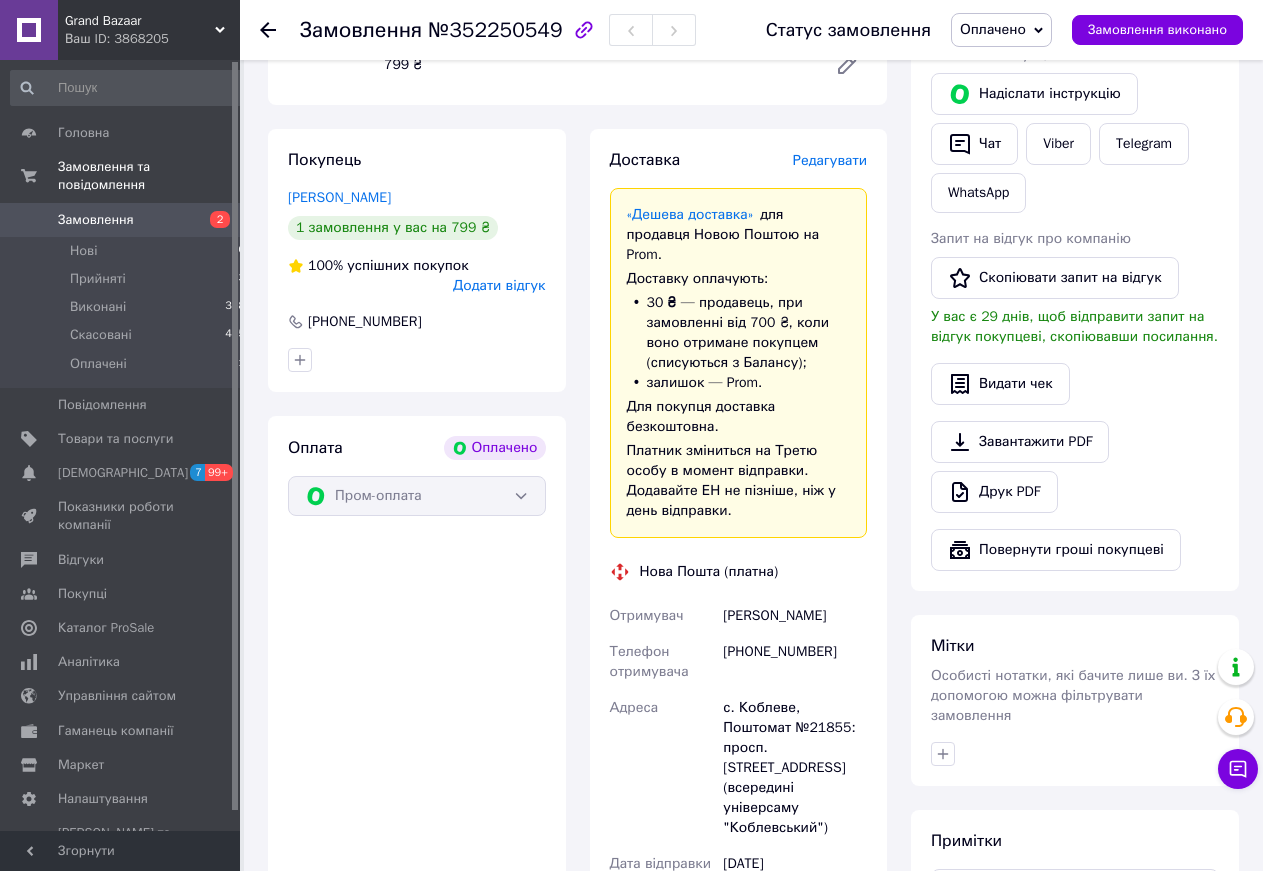 drag, startPoint x: 829, startPoint y: 606, endPoint x: 712, endPoint y: 606, distance: 117 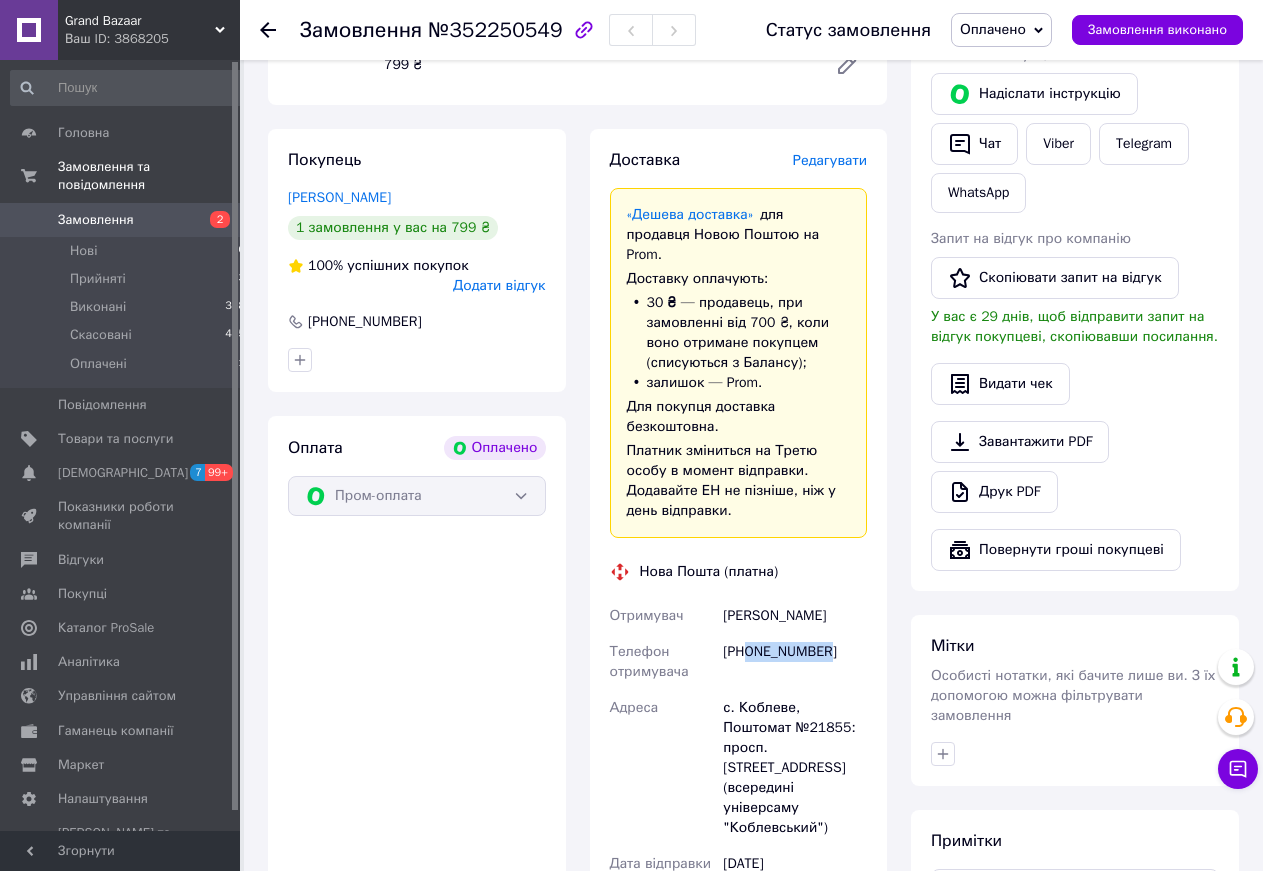 drag, startPoint x: 844, startPoint y: 642, endPoint x: 746, endPoint y: 638, distance: 98.0816 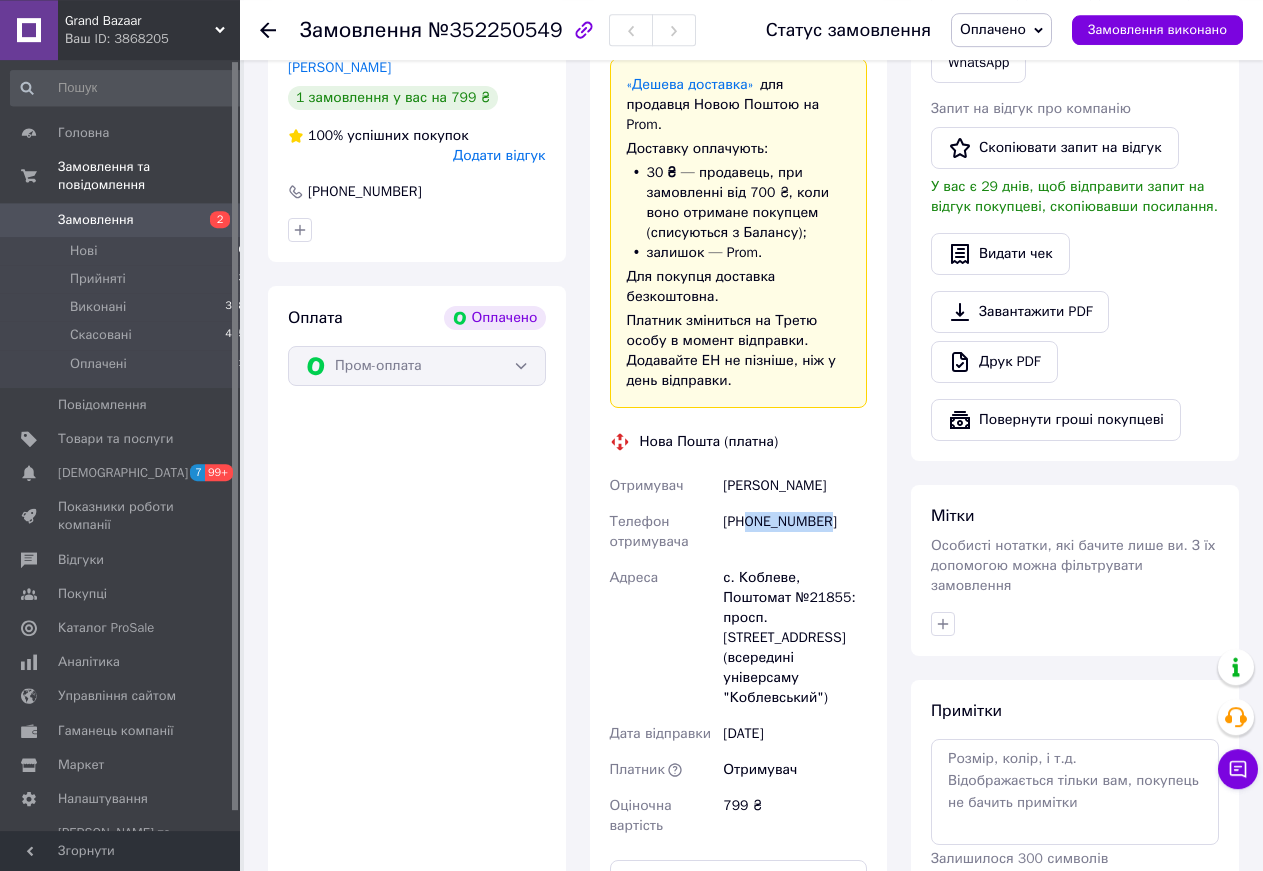 scroll, scrollTop: 1224, scrollLeft: 0, axis: vertical 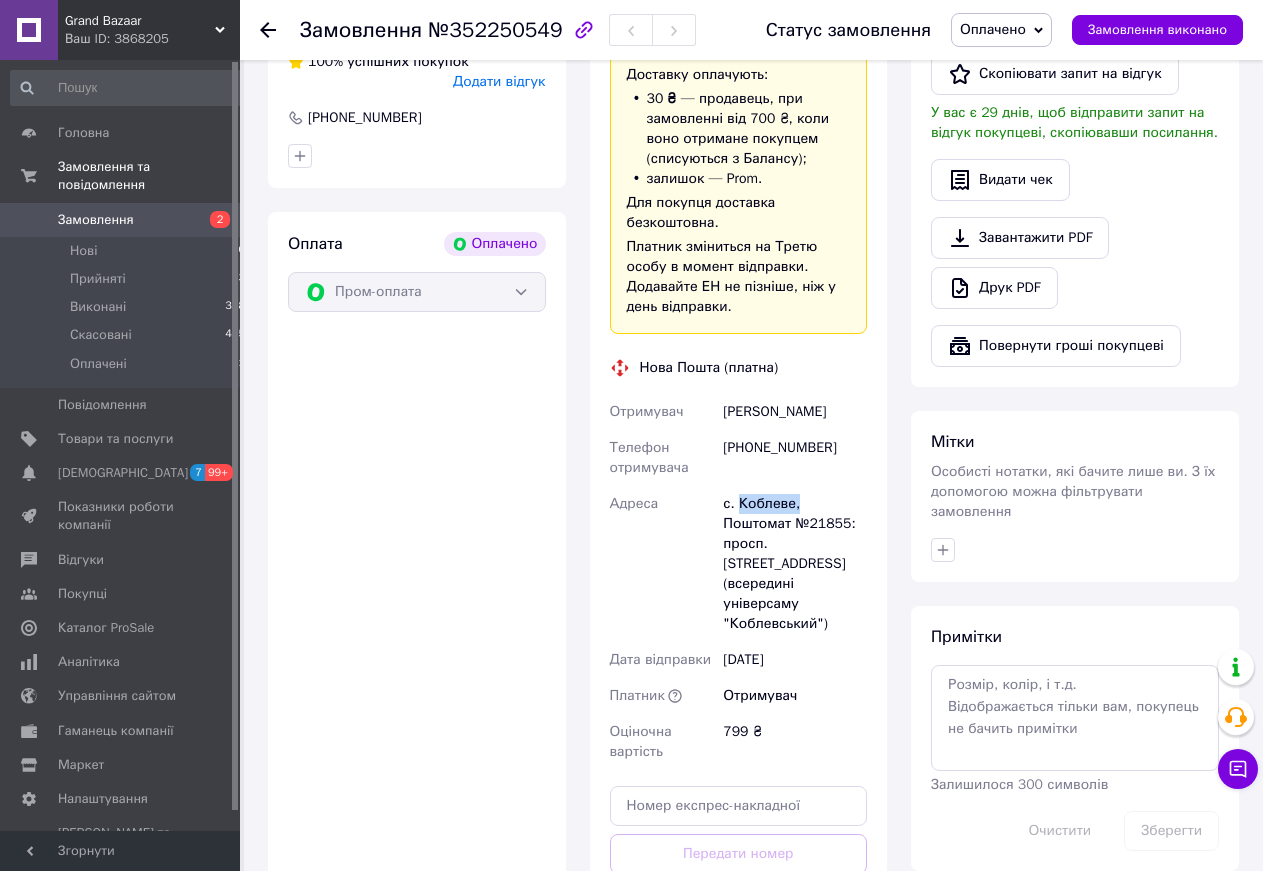 drag, startPoint x: 792, startPoint y: 481, endPoint x: 739, endPoint y: 481, distance: 53 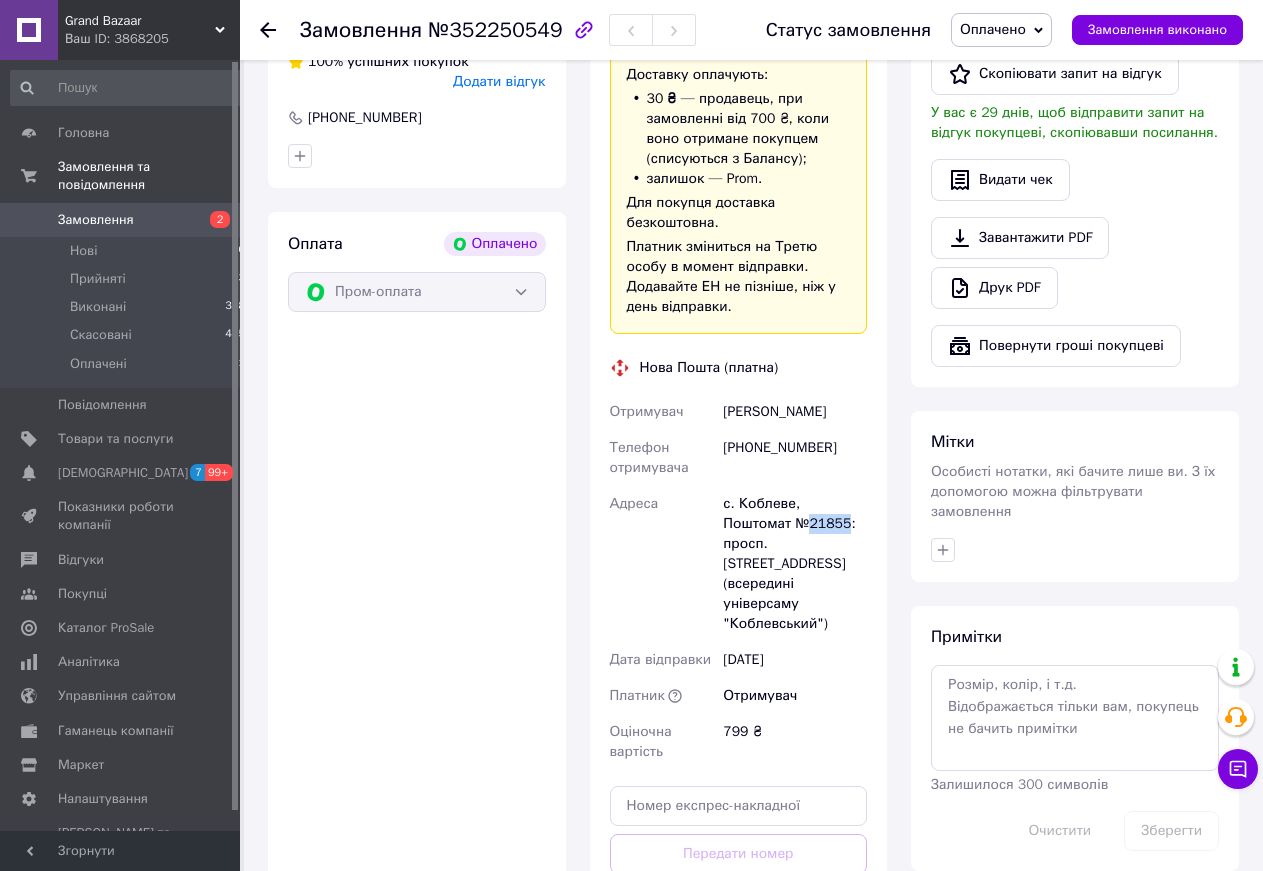 drag, startPoint x: 774, startPoint y: 508, endPoint x: 741, endPoint y: 508, distance: 33 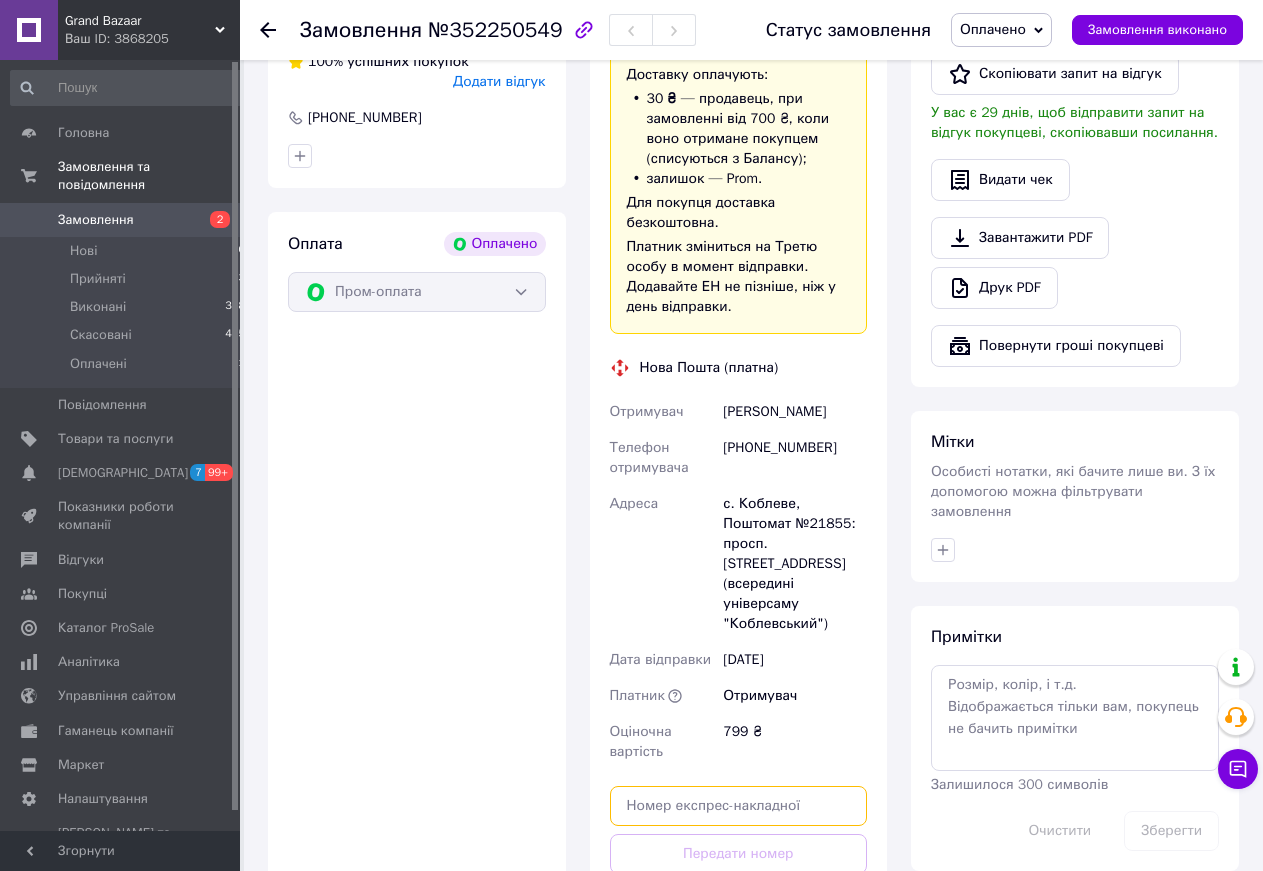 paste on "20451204505950" 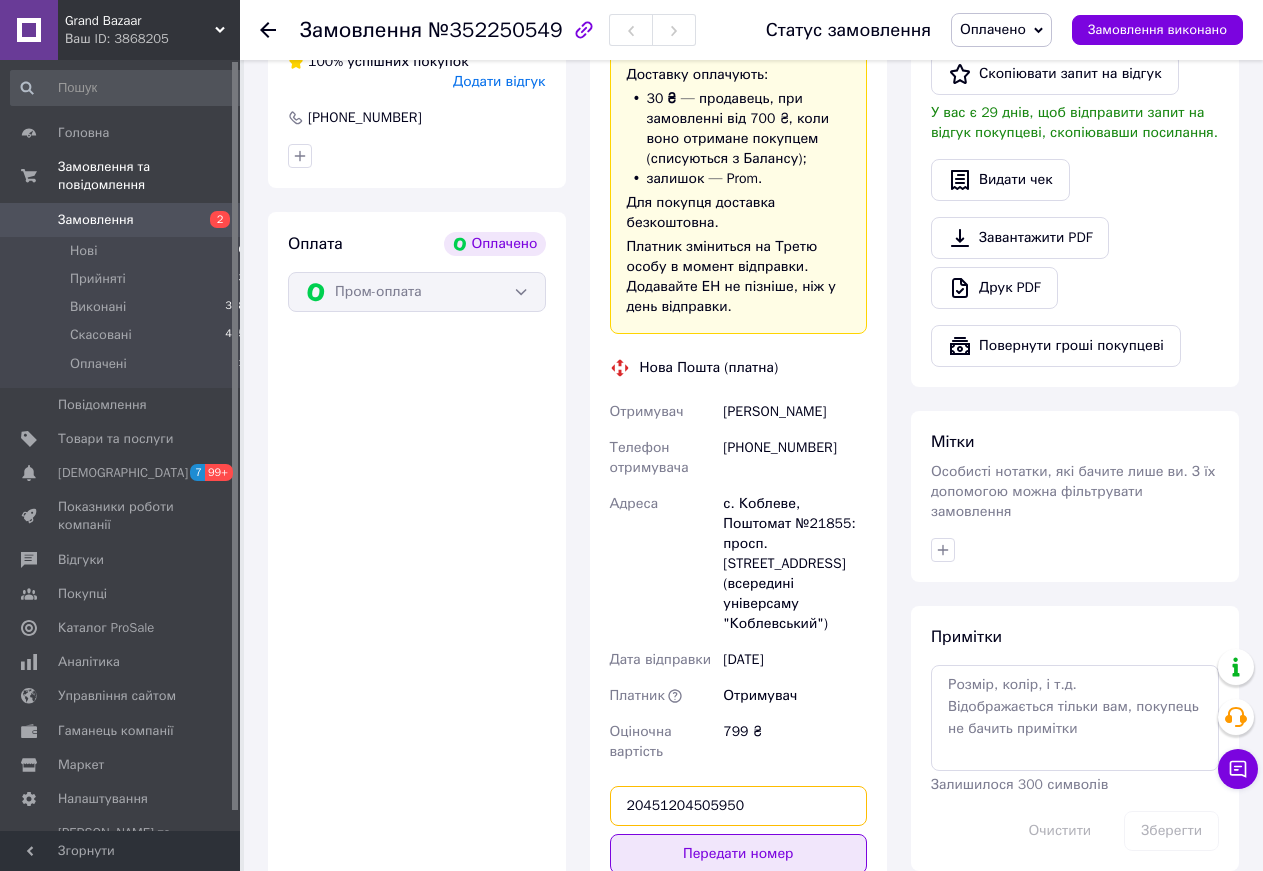 type on "20451204505950" 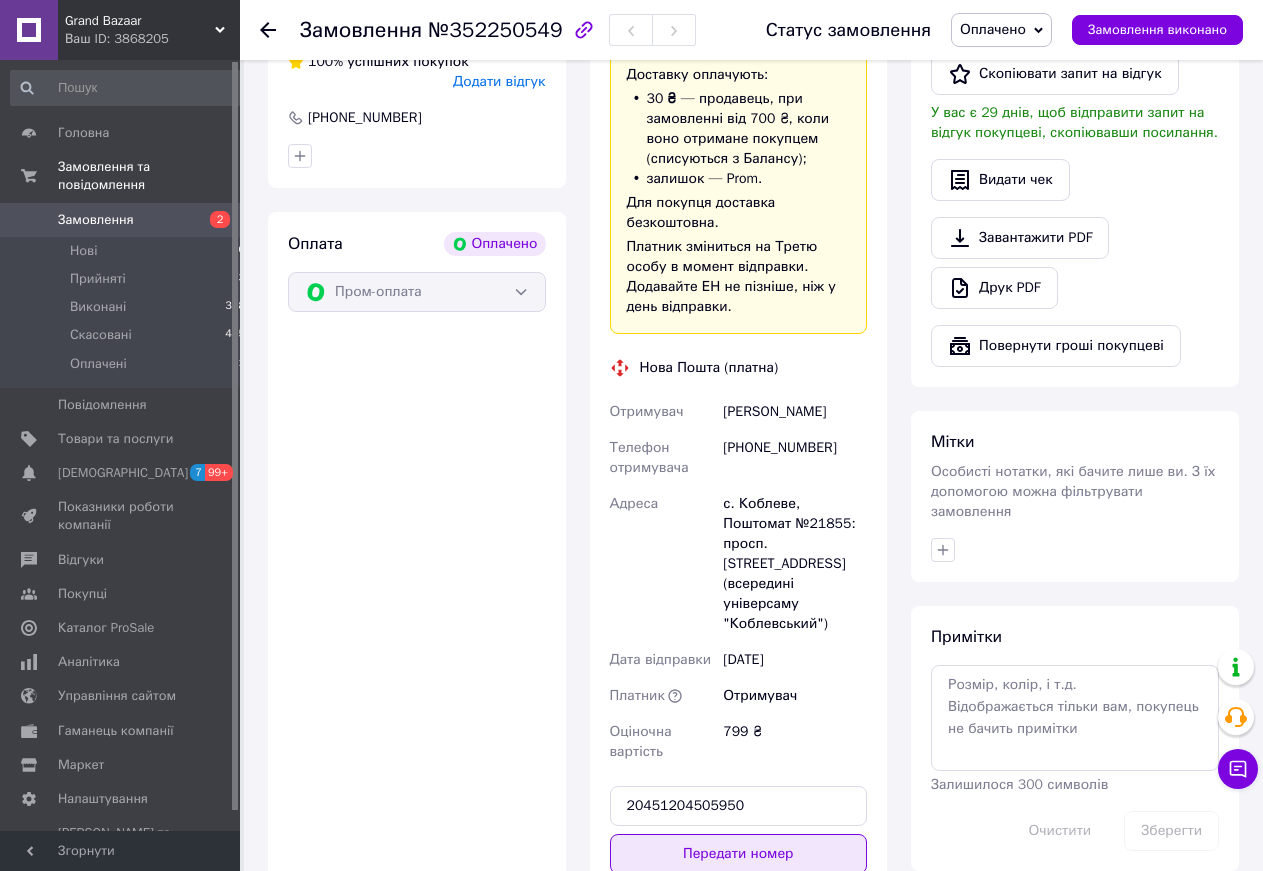 click on "Передати номер" at bounding box center [739, 854] 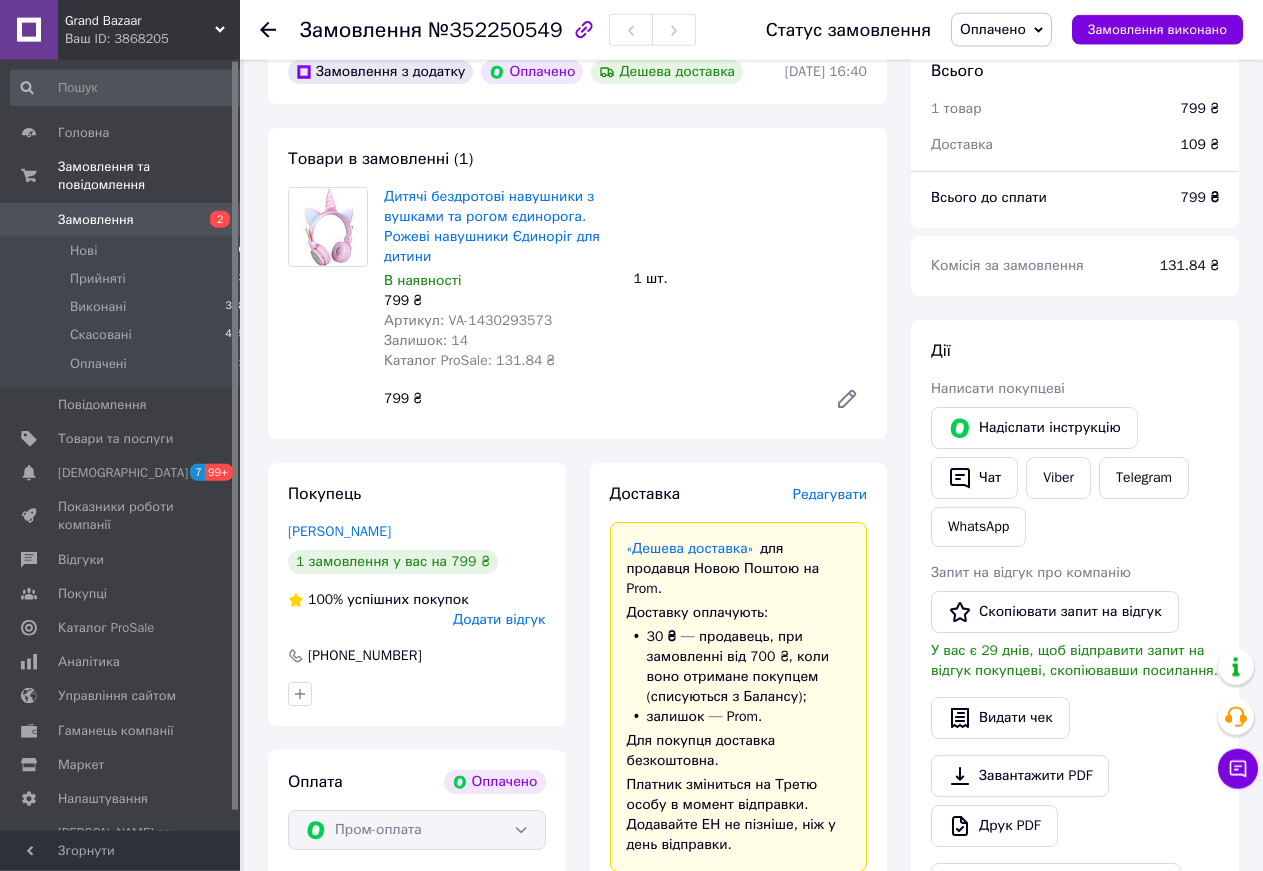 scroll, scrollTop: 612, scrollLeft: 0, axis: vertical 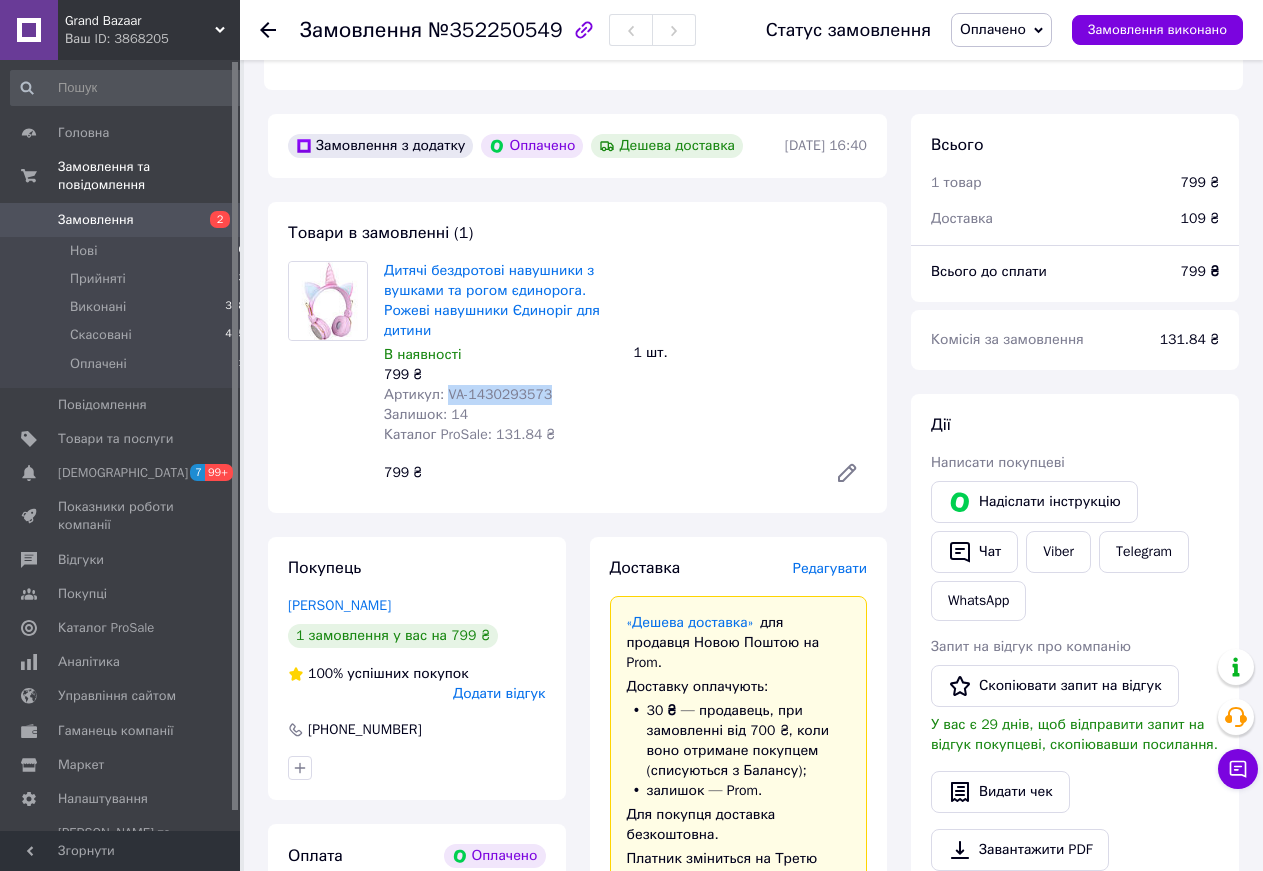 drag, startPoint x: 549, startPoint y: 390, endPoint x: 445, endPoint y: 388, distance: 104.019226 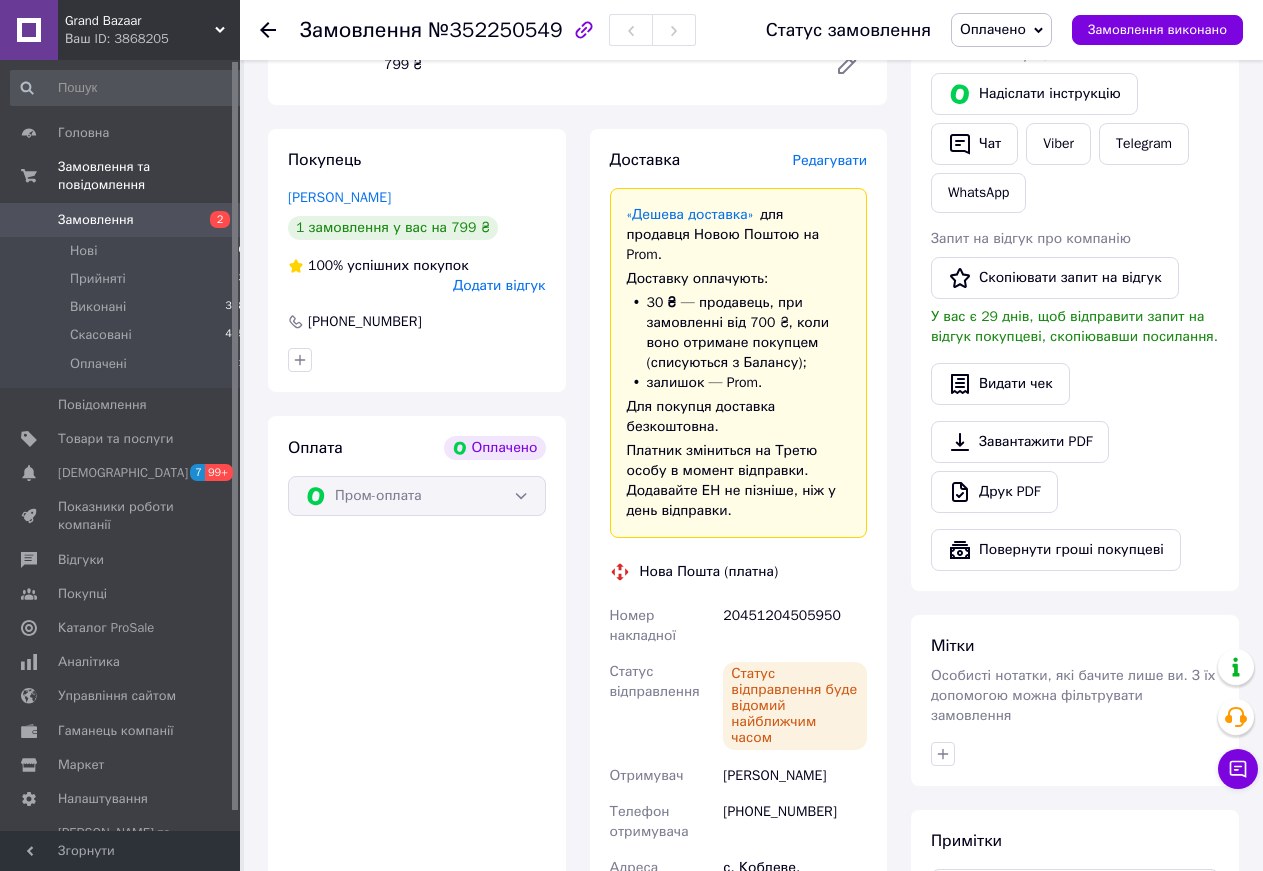 scroll, scrollTop: 1326, scrollLeft: 0, axis: vertical 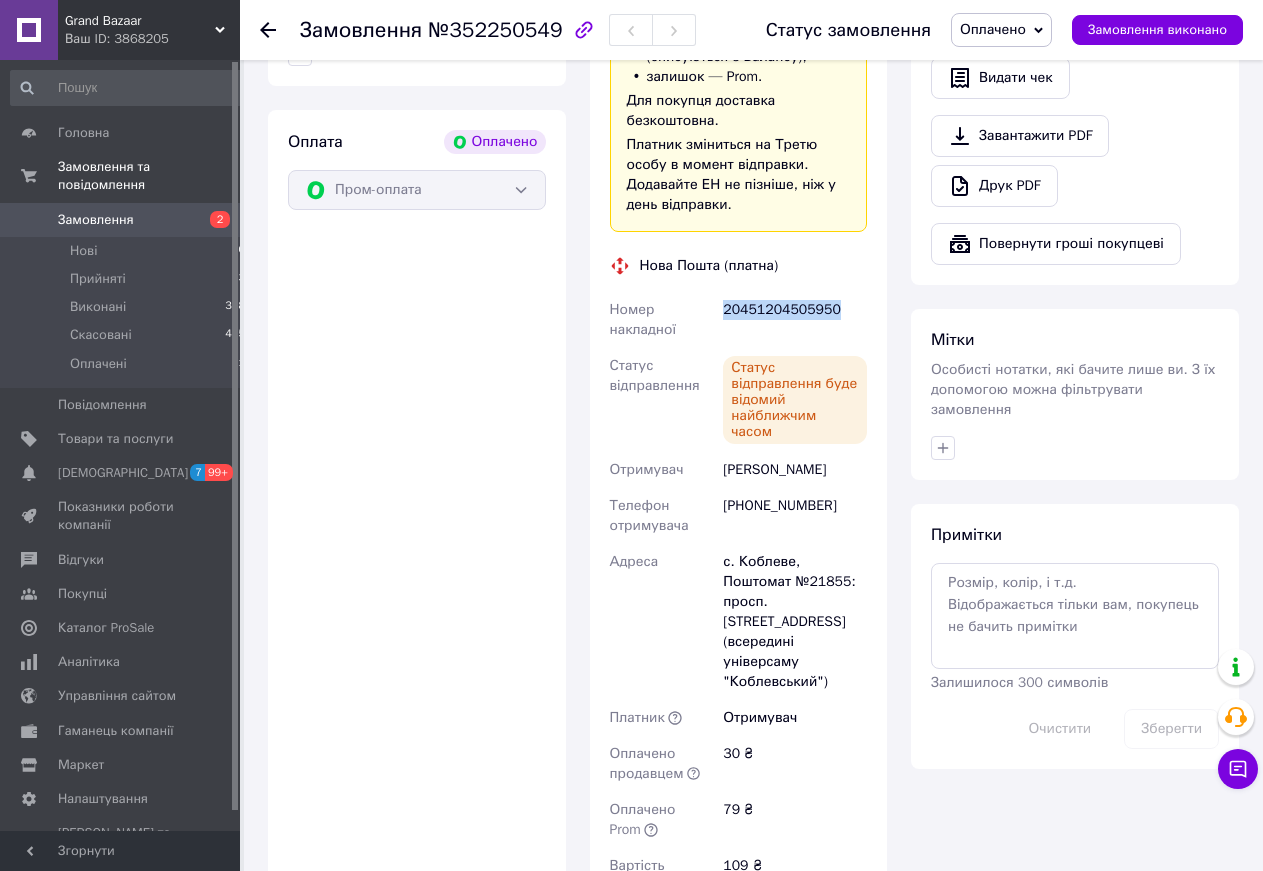 drag, startPoint x: 840, startPoint y: 287, endPoint x: 720, endPoint y: 283, distance: 120.06665 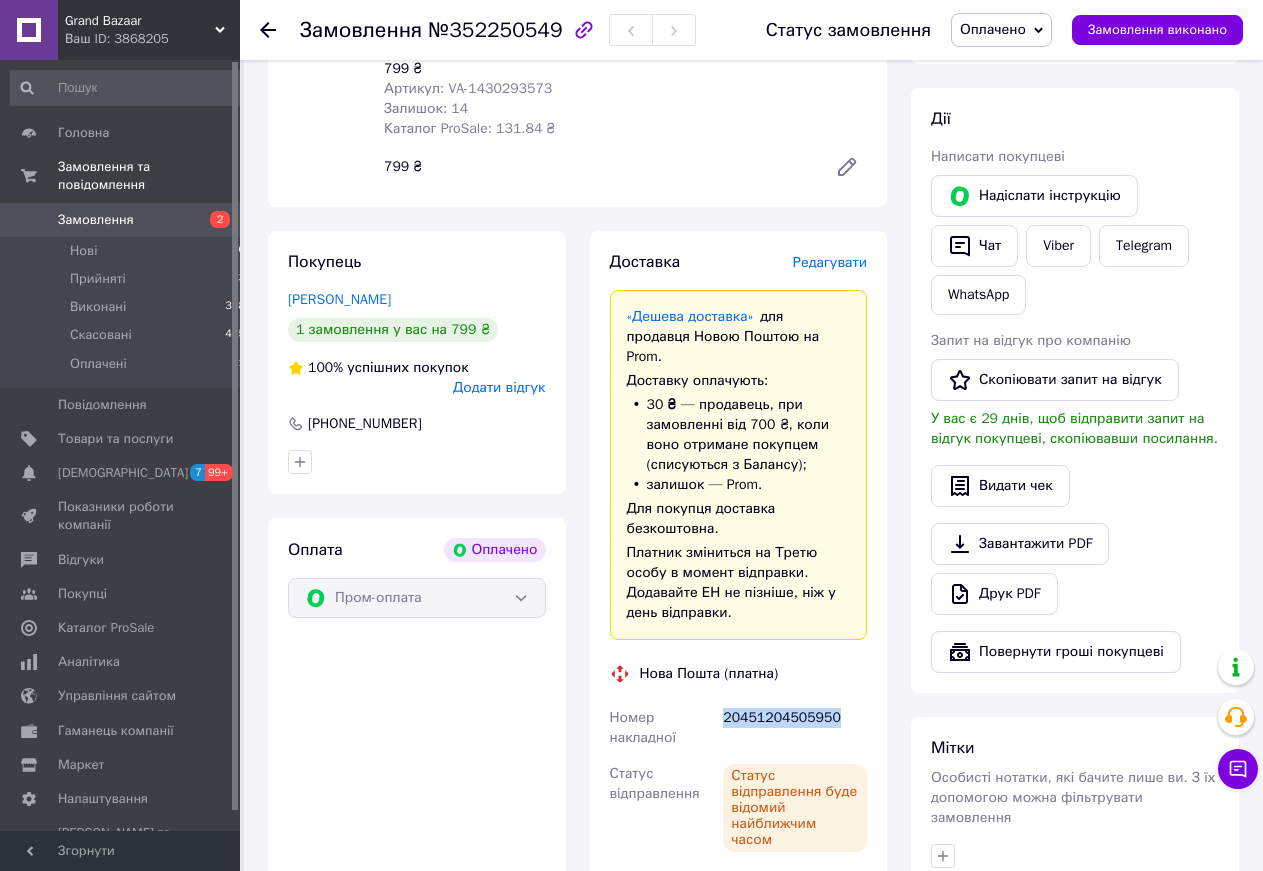 scroll, scrollTop: 1122, scrollLeft: 0, axis: vertical 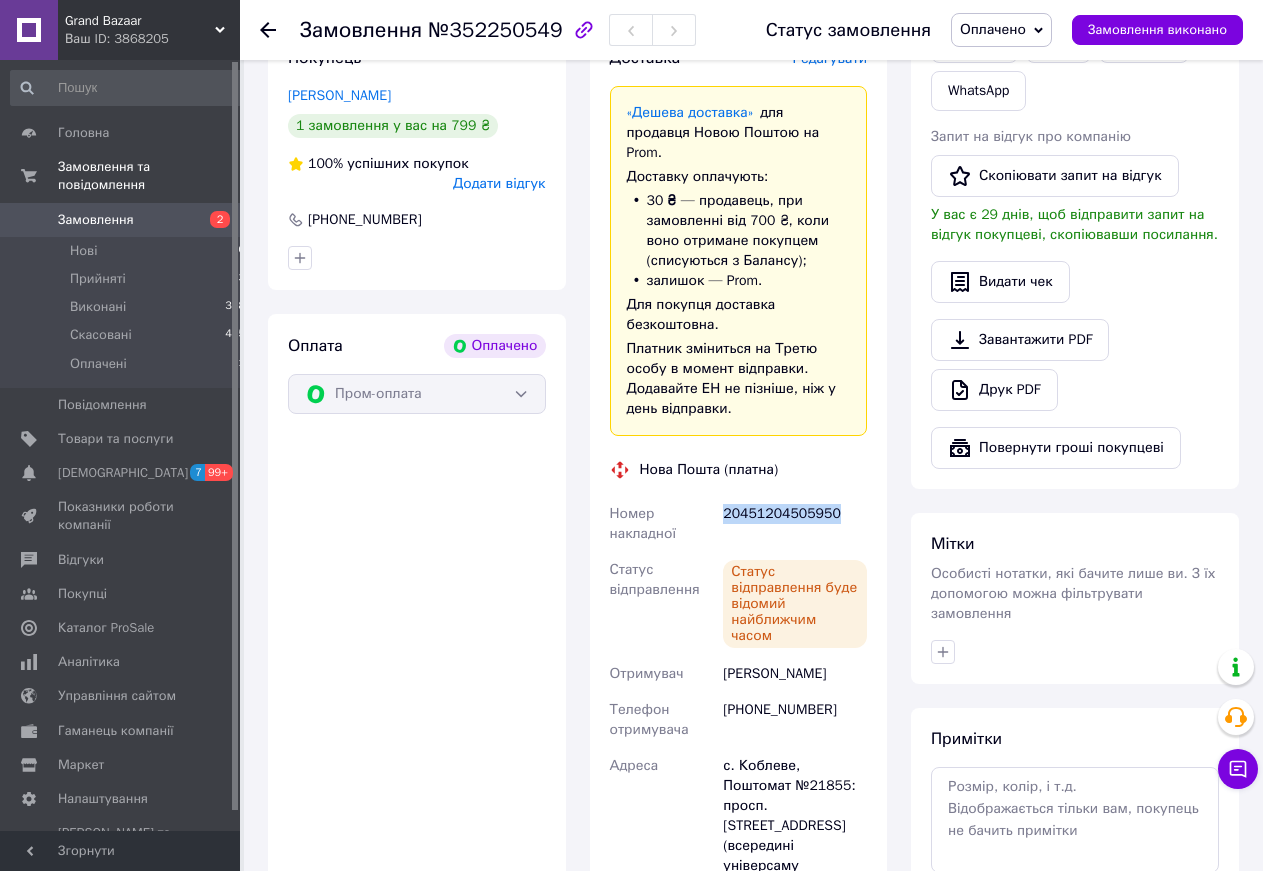 drag, startPoint x: 858, startPoint y: 632, endPoint x: 713, endPoint y: 645, distance: 145.58159 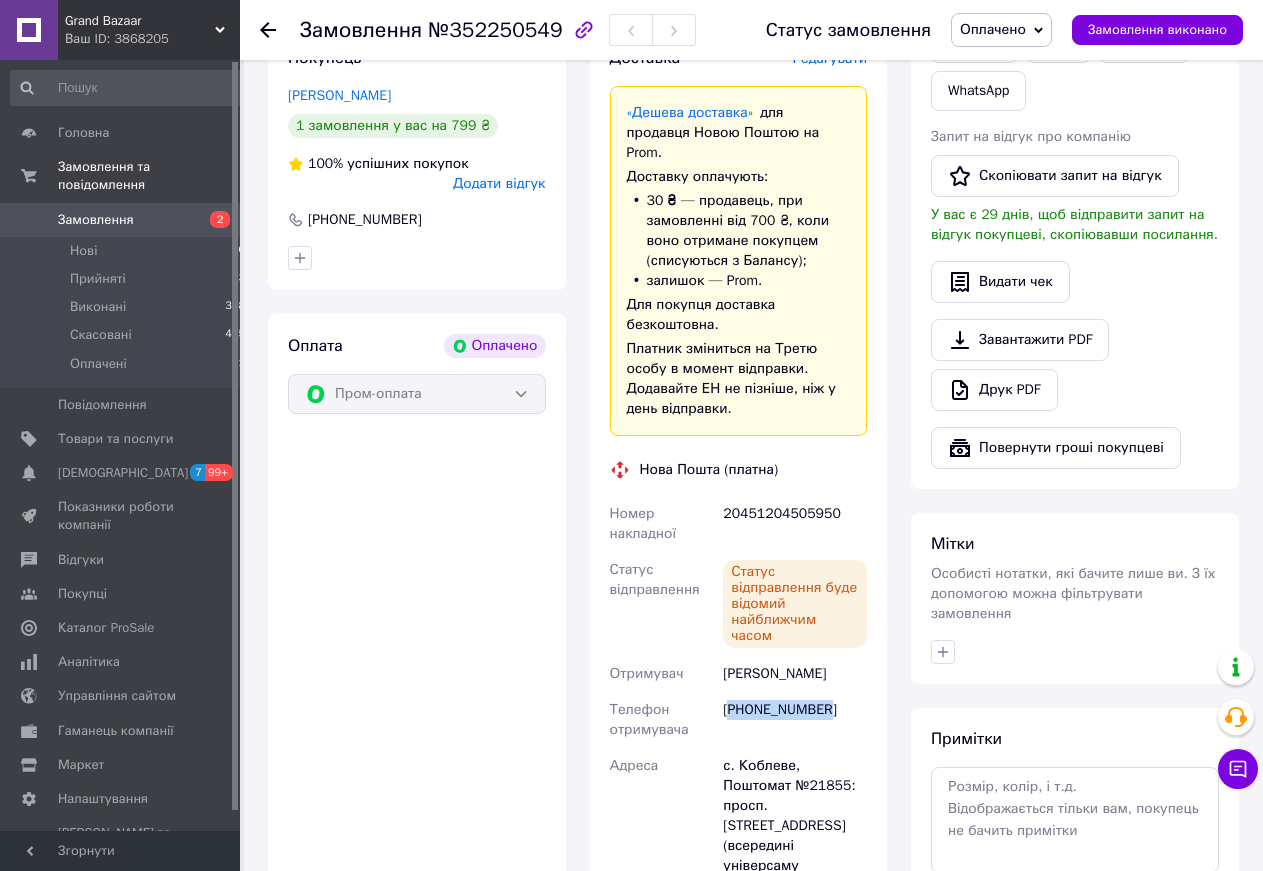 drag, startPoint x: 819, startPoint y: 686, endPoint x: 734, endPoint y: 674, distance: 85.84288 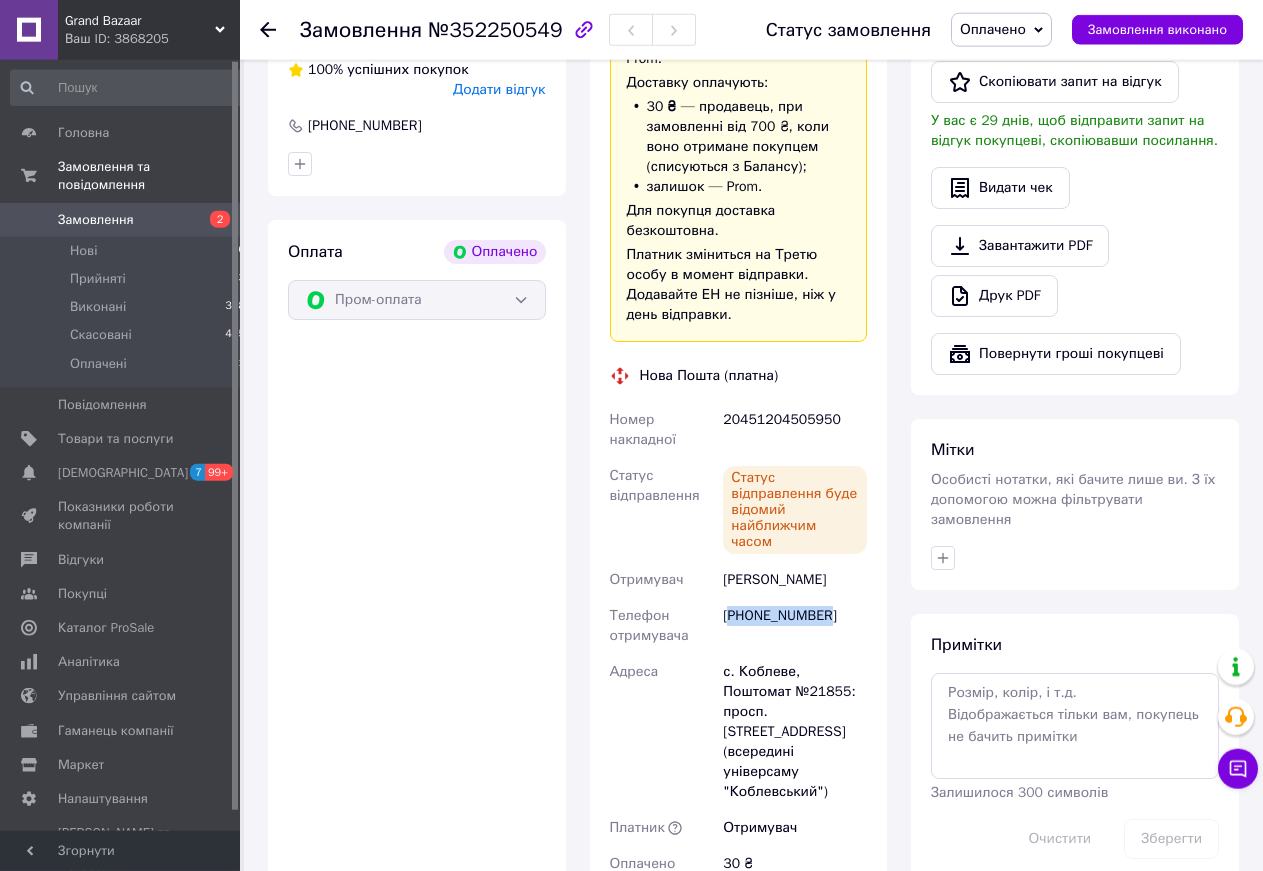 scroll, scrollTop: 1326, scrollLeft: 0, axis: vertical 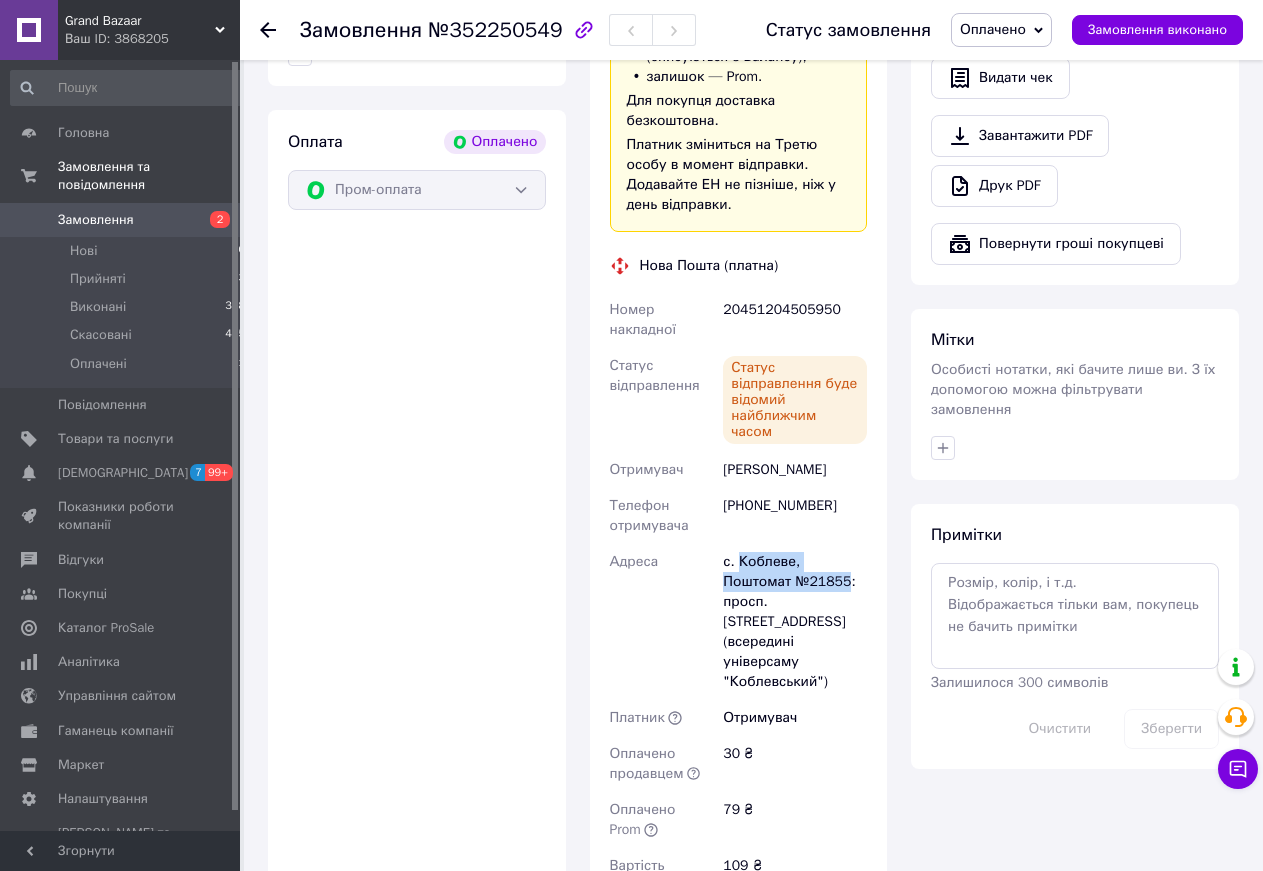 drag, startPoint x: 772, startPoint y: 552, endPoint x: 738, endPoint y: 531, distance: 39.962482 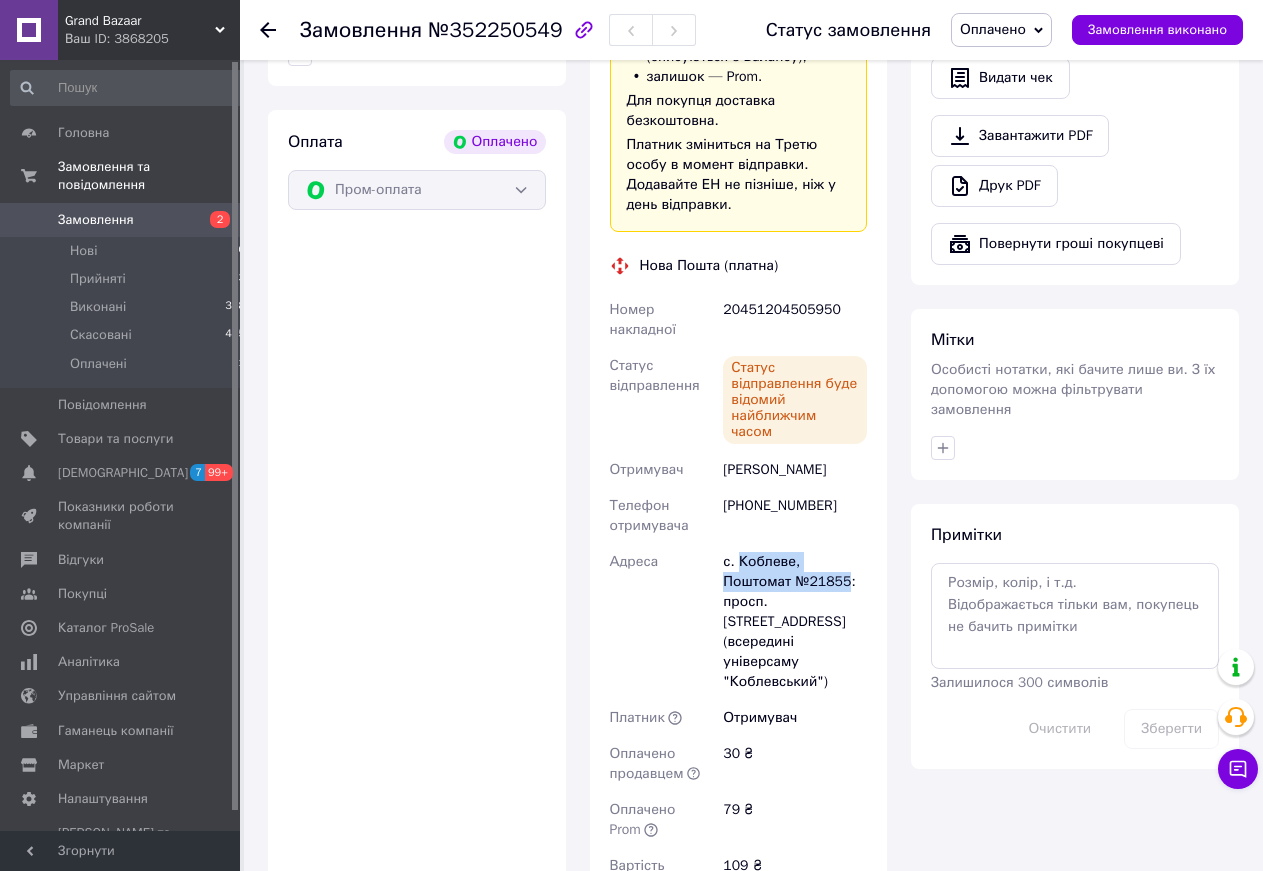 copy on "Коблеве, Поштомат №21855" 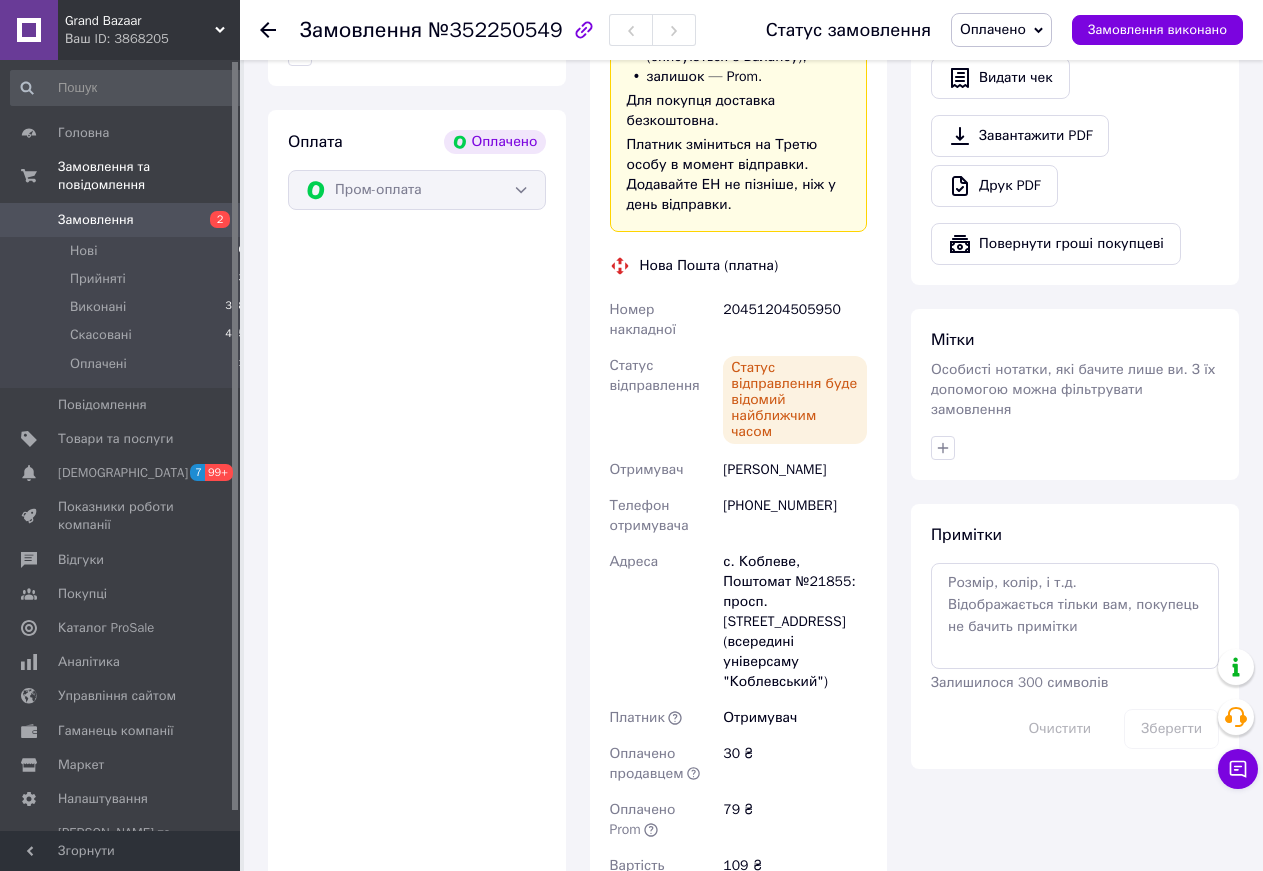 click on "Статус замовлення Оплачено Прийнято Виконано Скасовано Замовлення виконано" at bounding box center (984, 30) 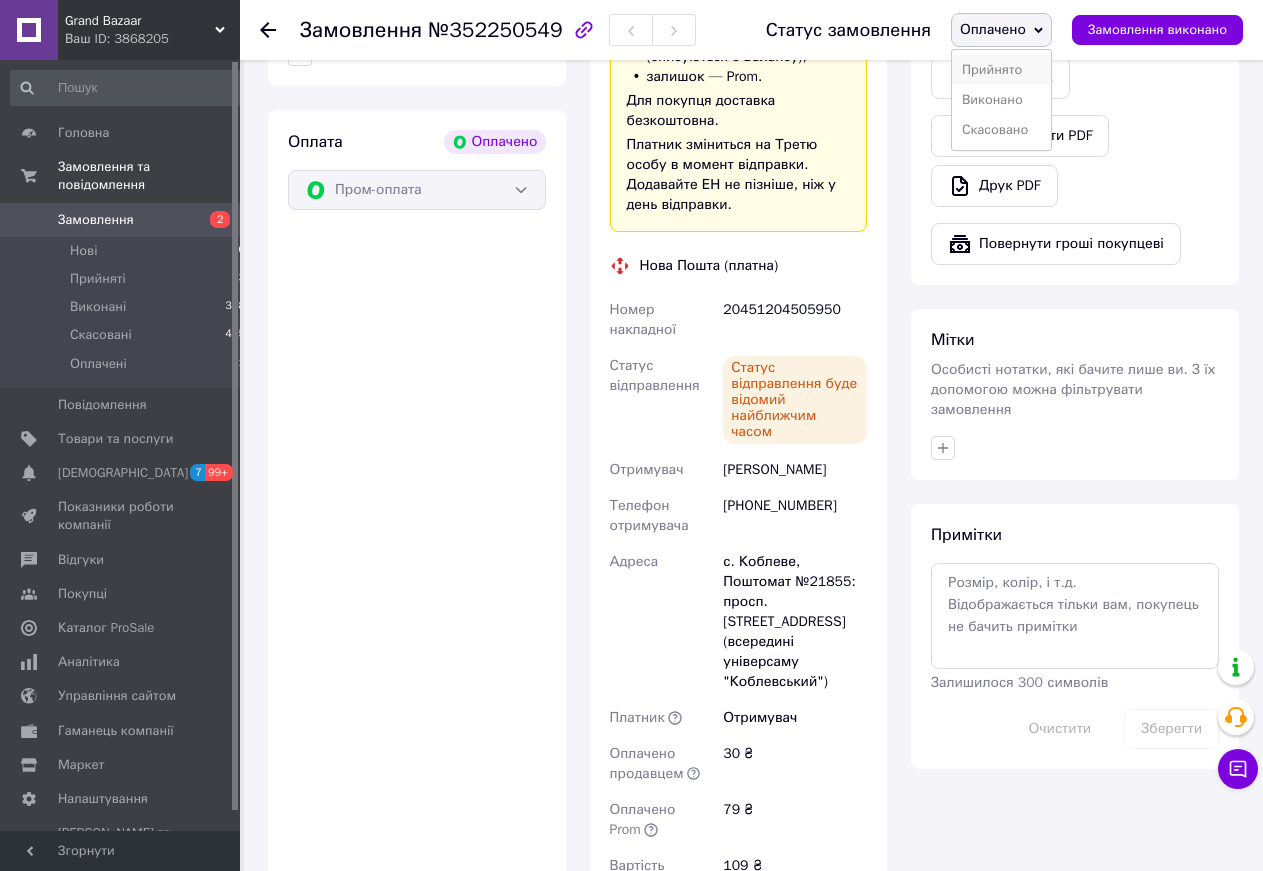 click on "Прийнято" at bounding box center [1001, 70] 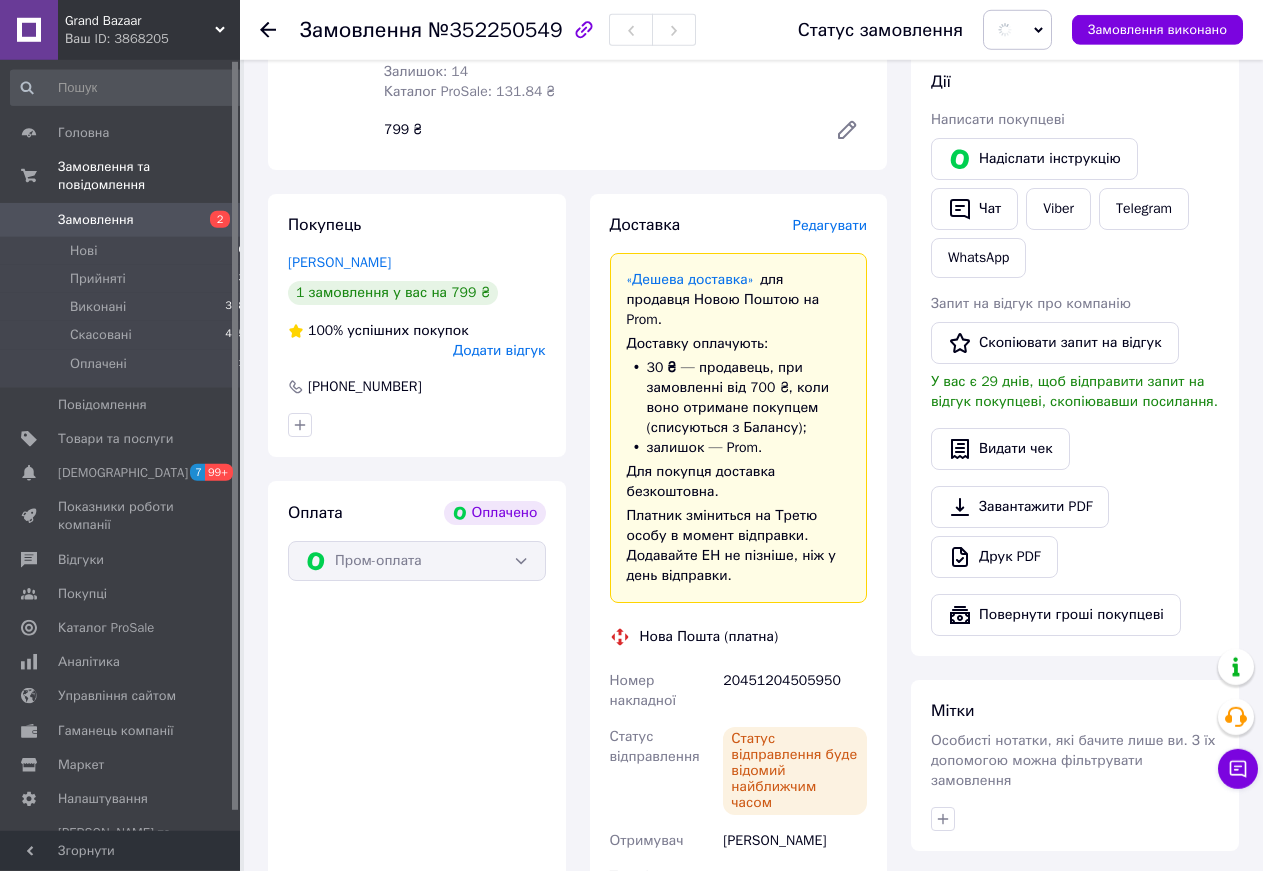 scroll, scrollTop: 918, scrollLeft: 0, axis: vertical 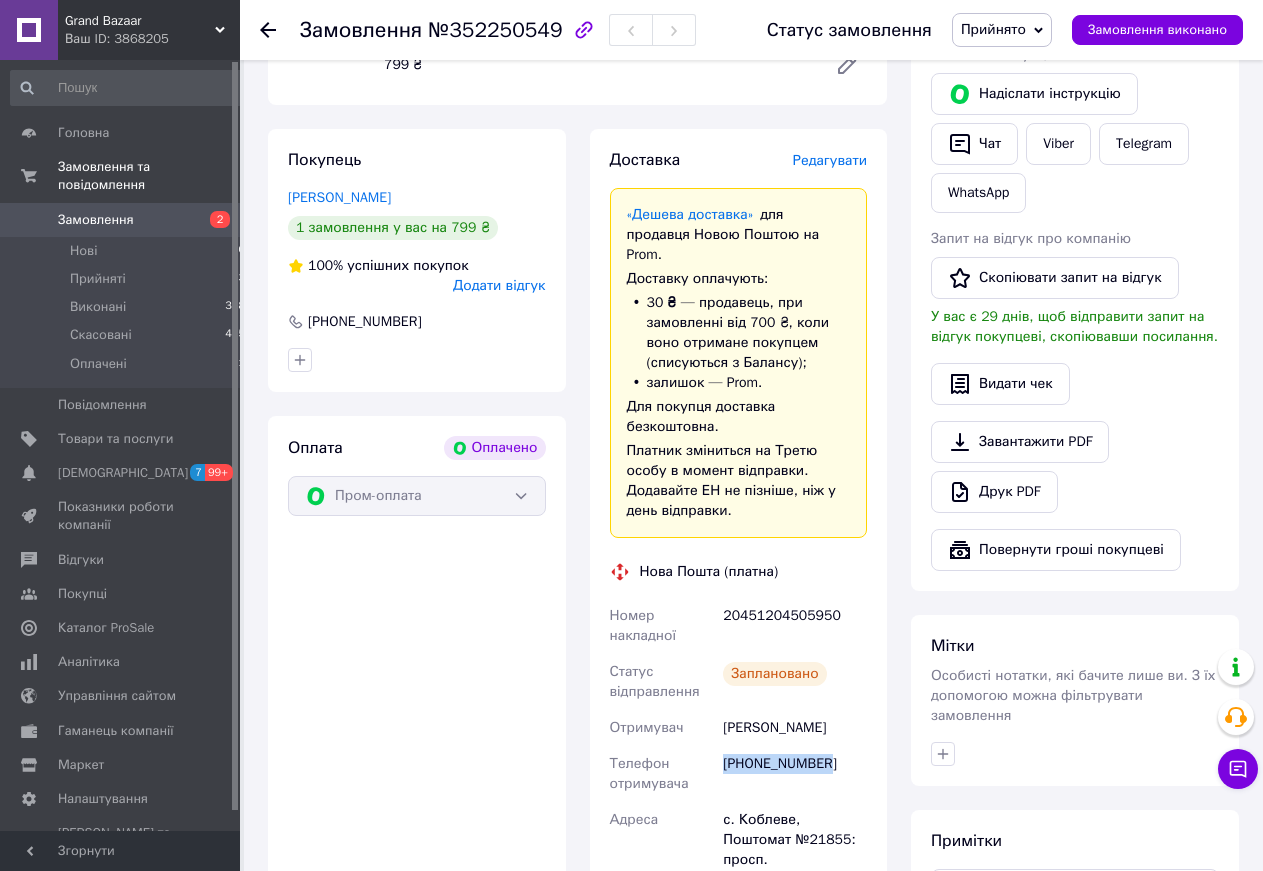 drag, startPoint x: 833, startPoint y: 740, endPoint x: 728, endPoint y: 740, distance: 105 